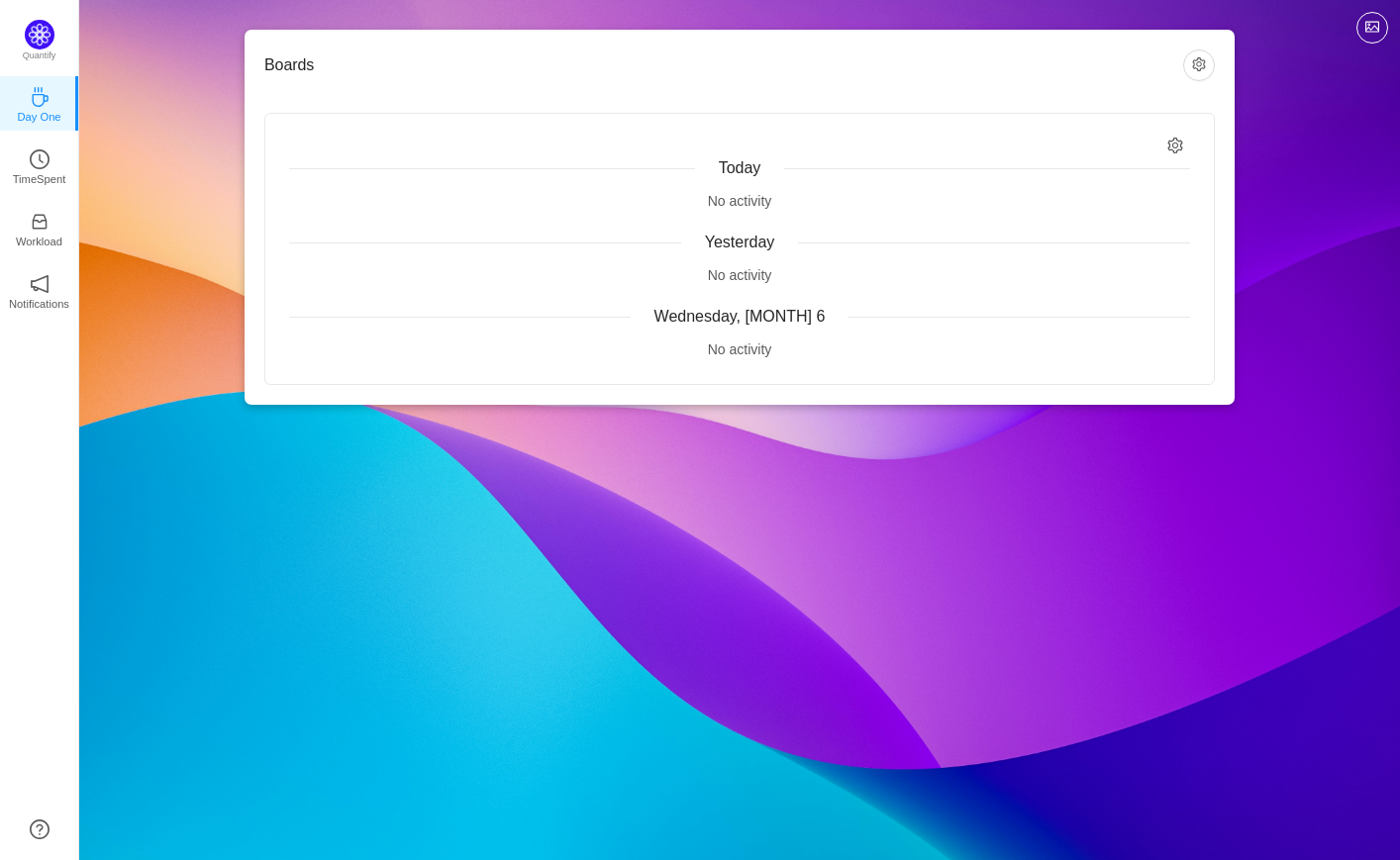 scroll, scrollTop: 0, scrollLeft: 0, axis: both 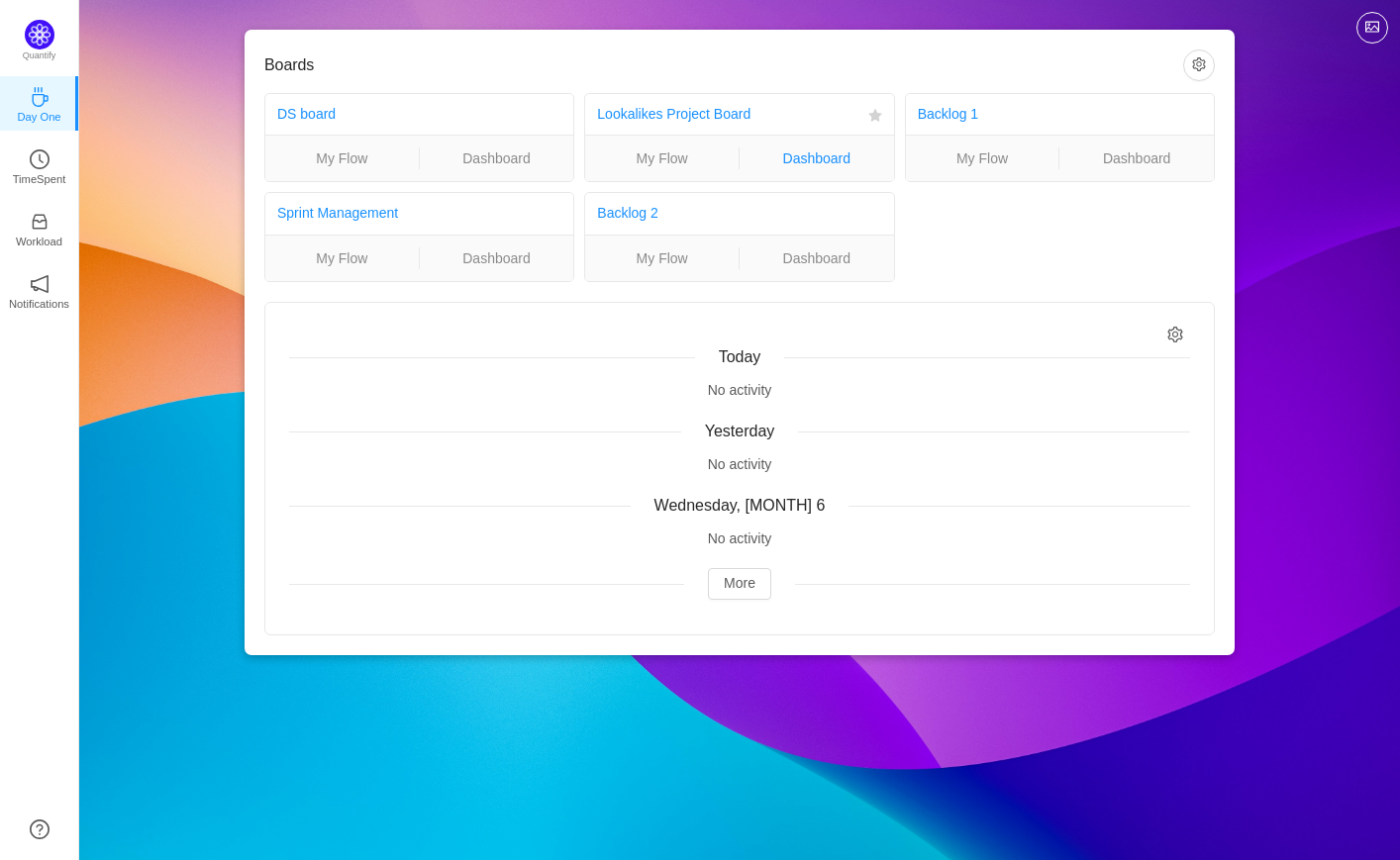 click on "Dashboard" at bounding box center [817, 158] 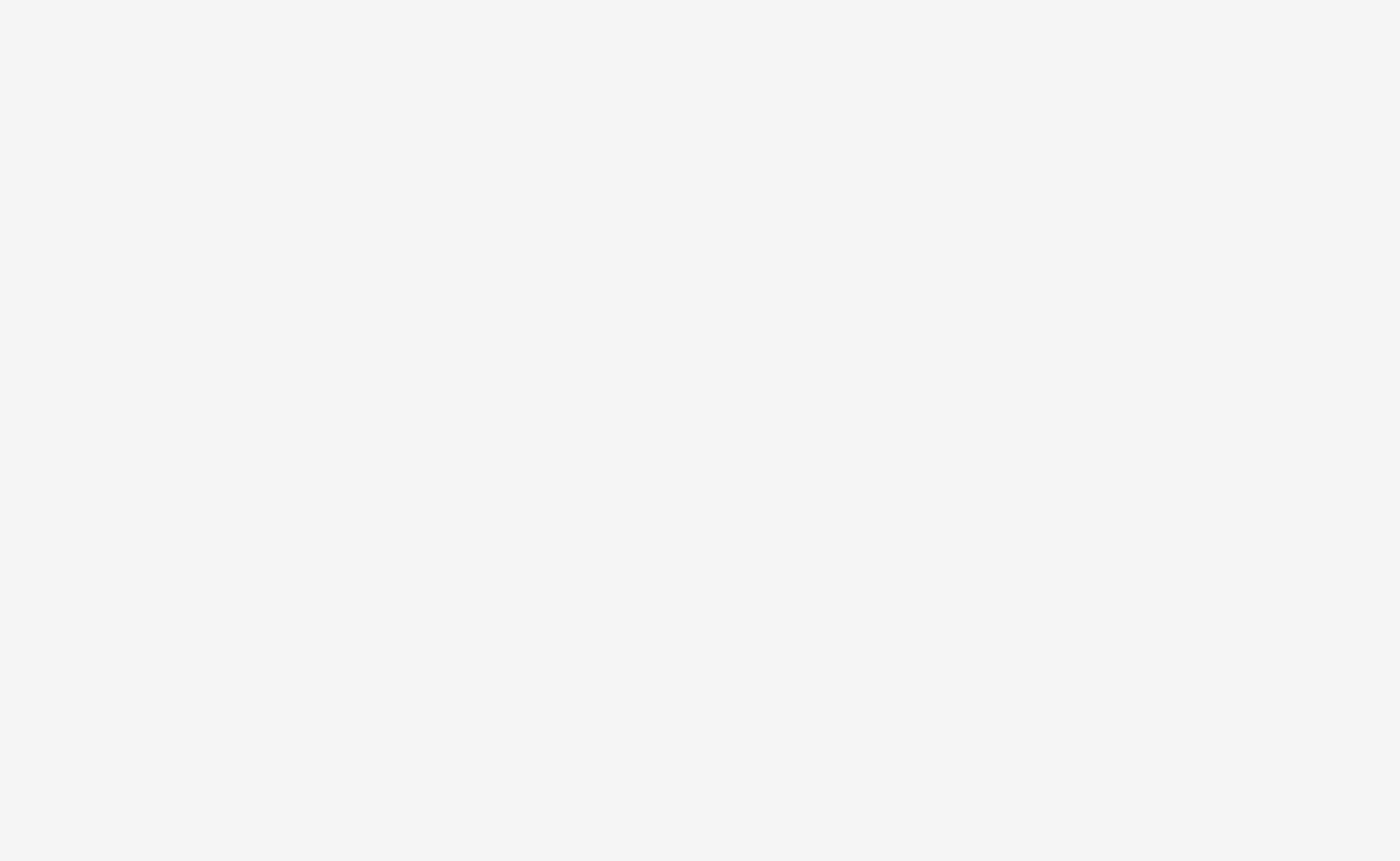 scroll, scrollTop: 0, scrollLeft: 0, axis: both 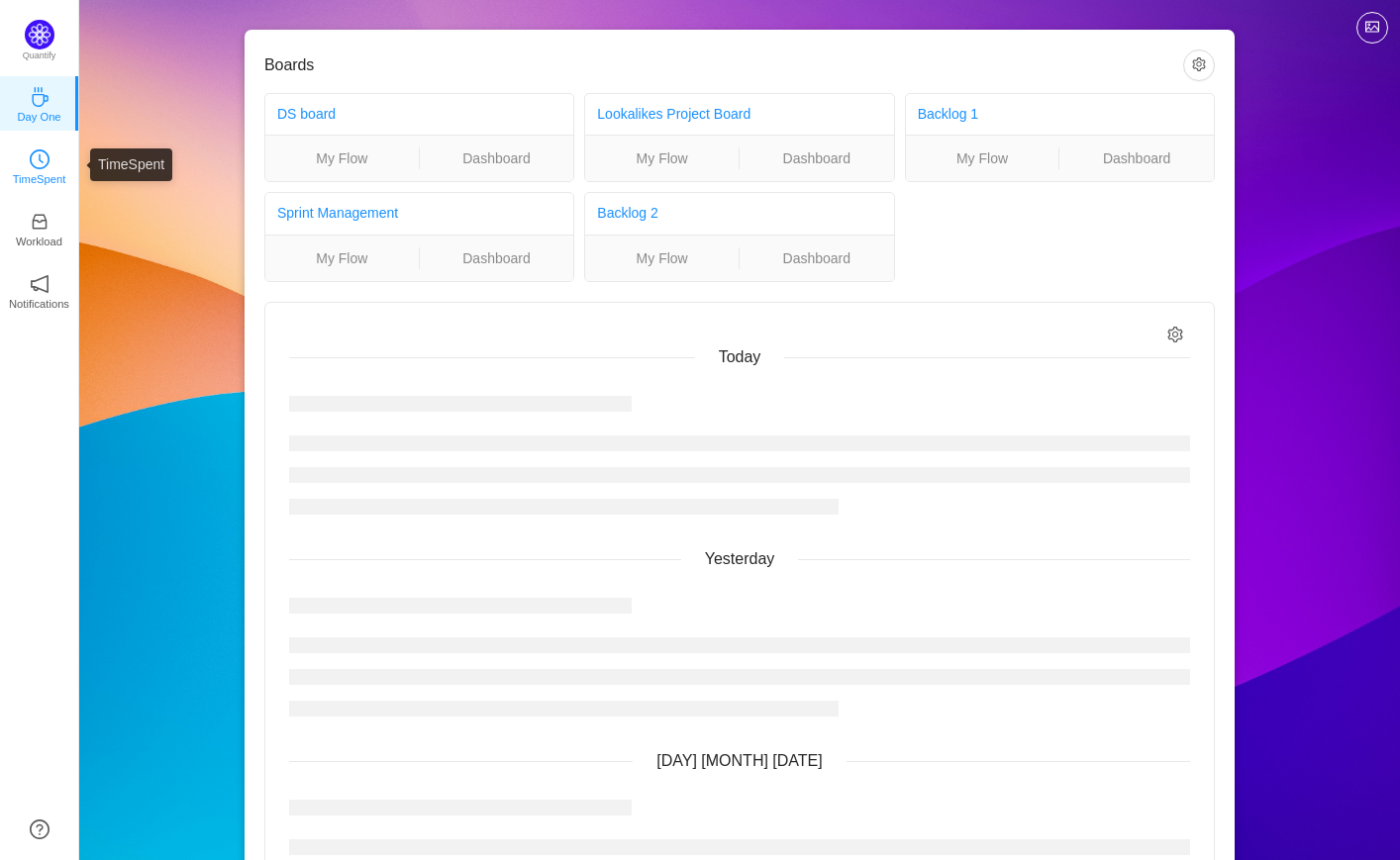 click on "TimeSpent" at bounding box center [40, 179] 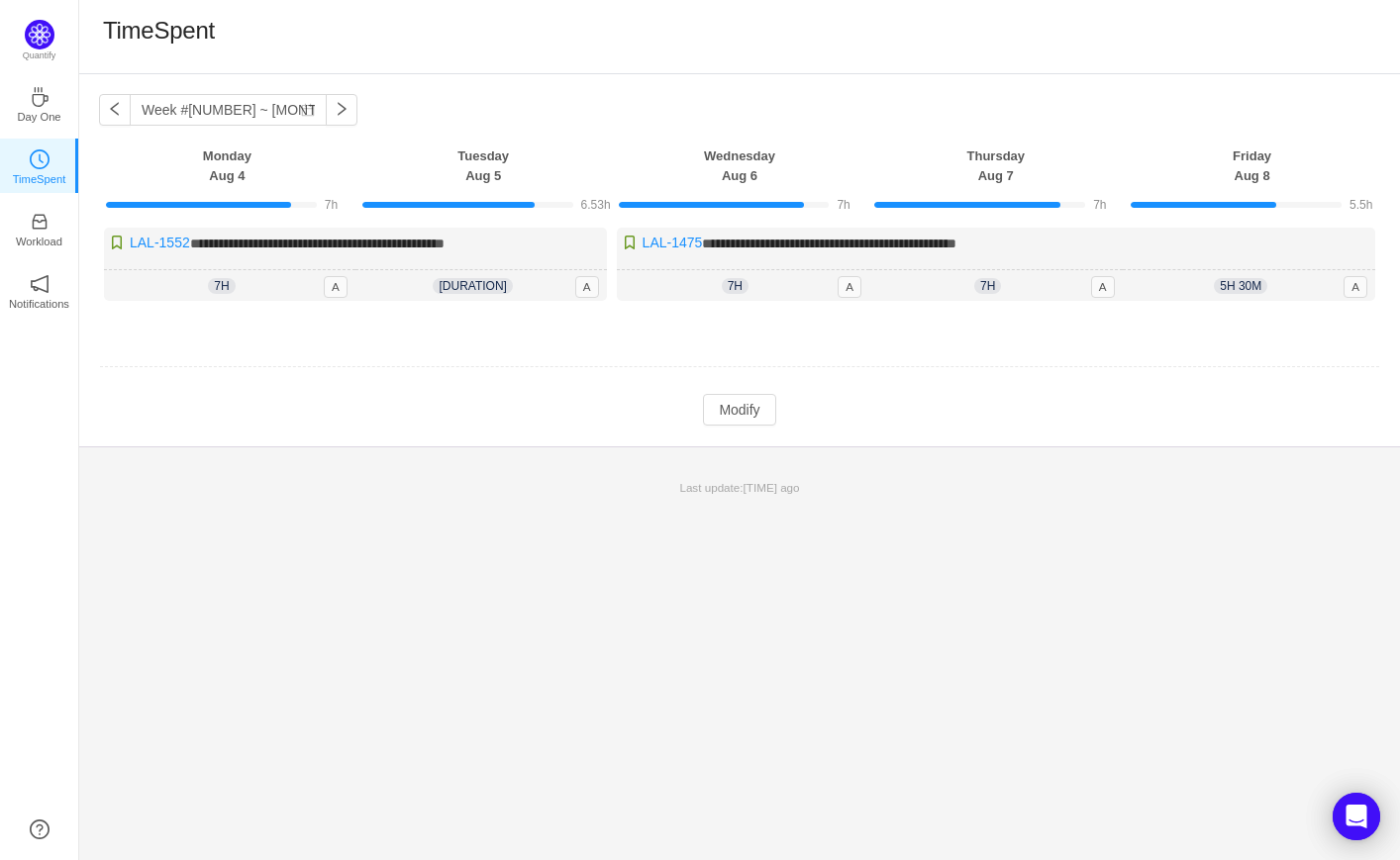 click on "**********" at bounding box center (740, 281) 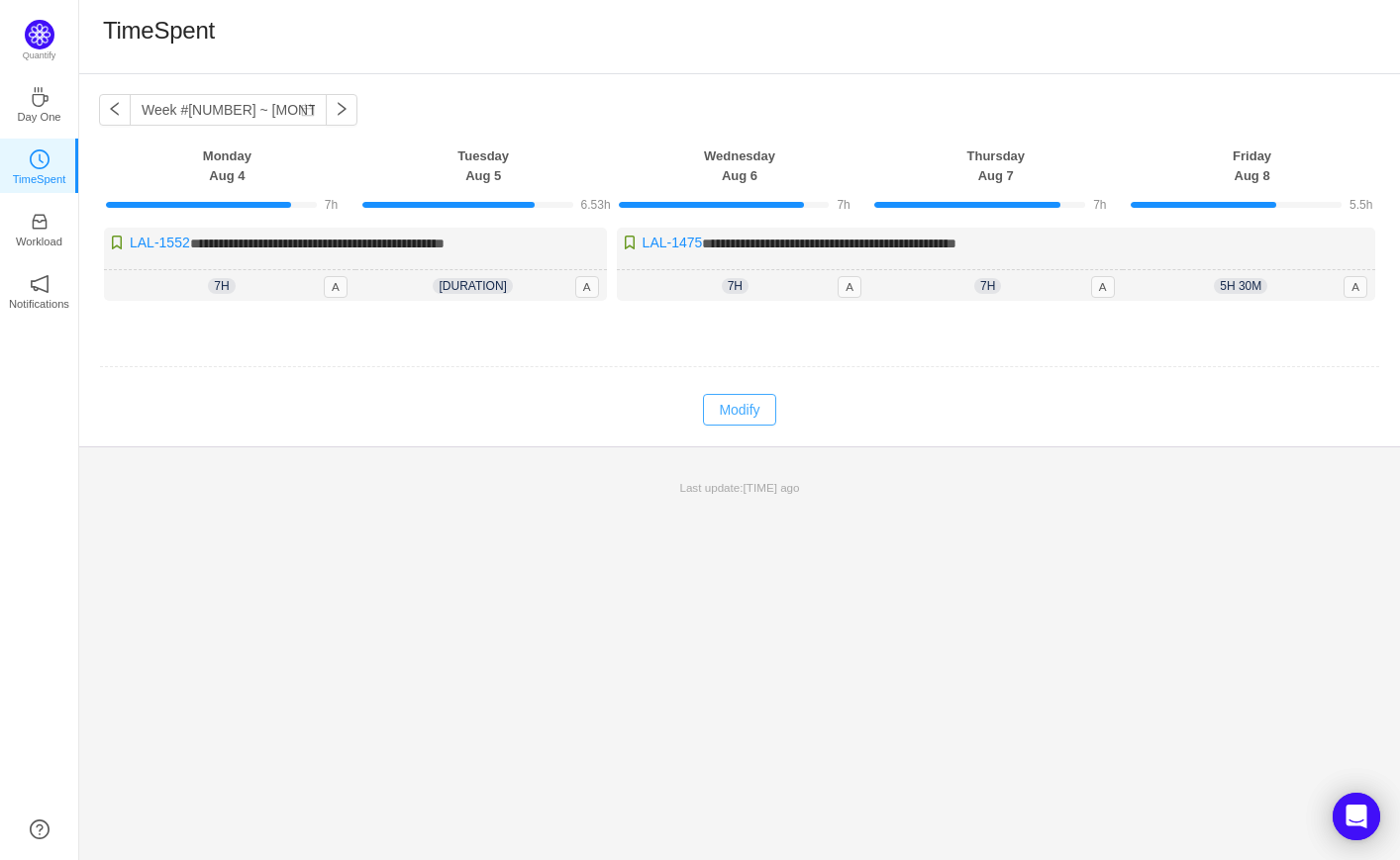 click on "Modify" at bounding box center (739, 410) 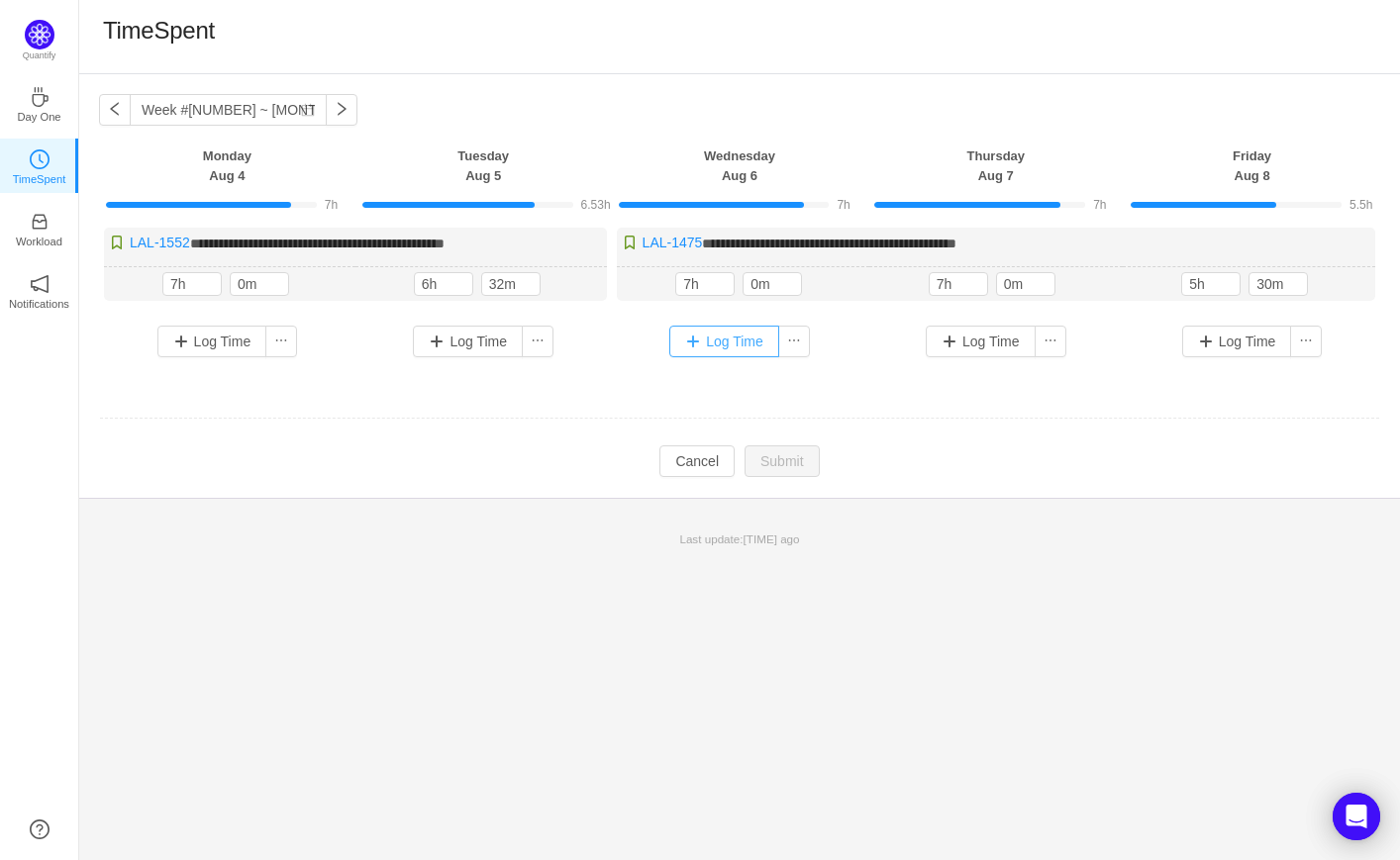click on "Log Time" at bounding box center (724, 341) 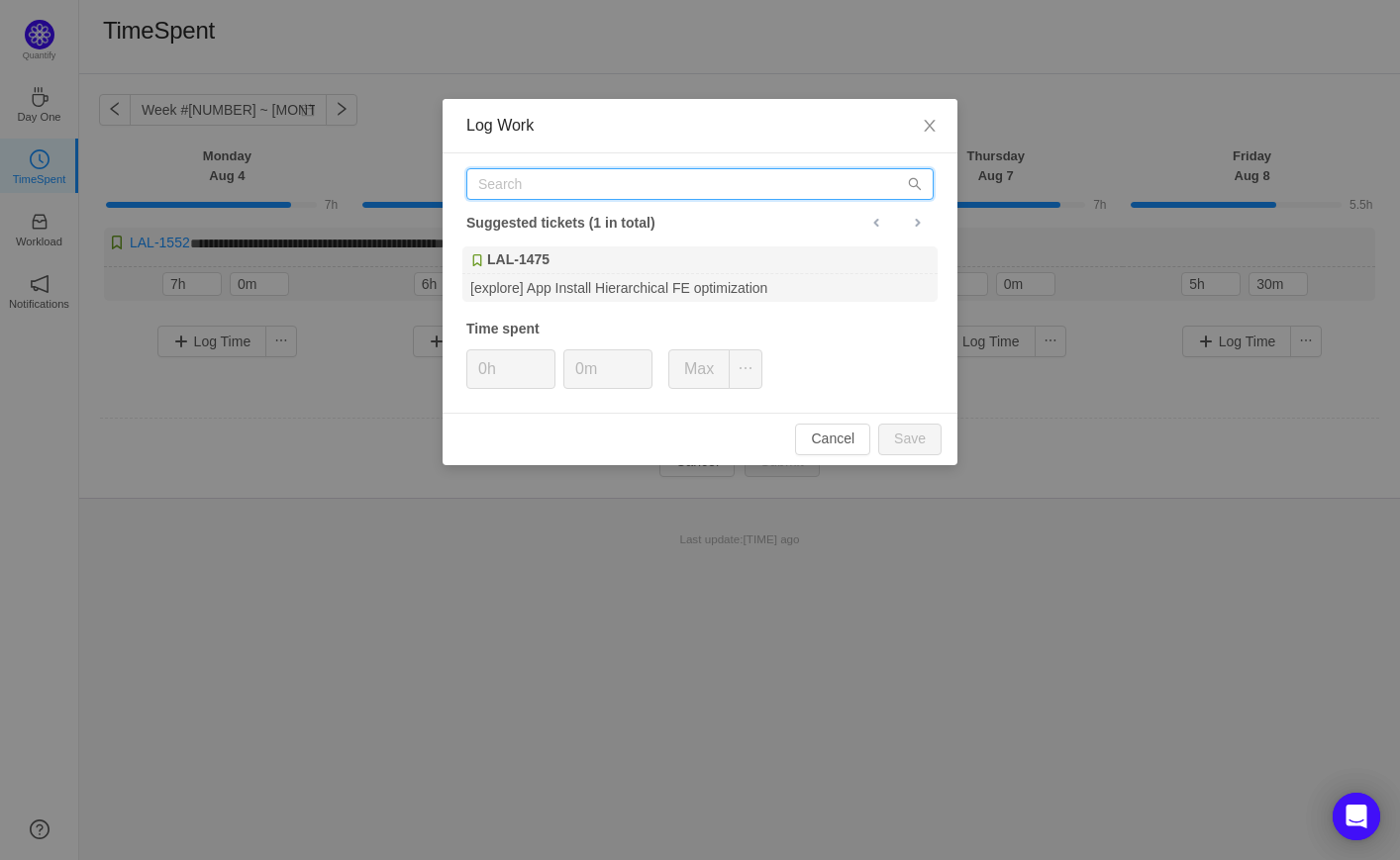 click at bounding box center (700, 184) 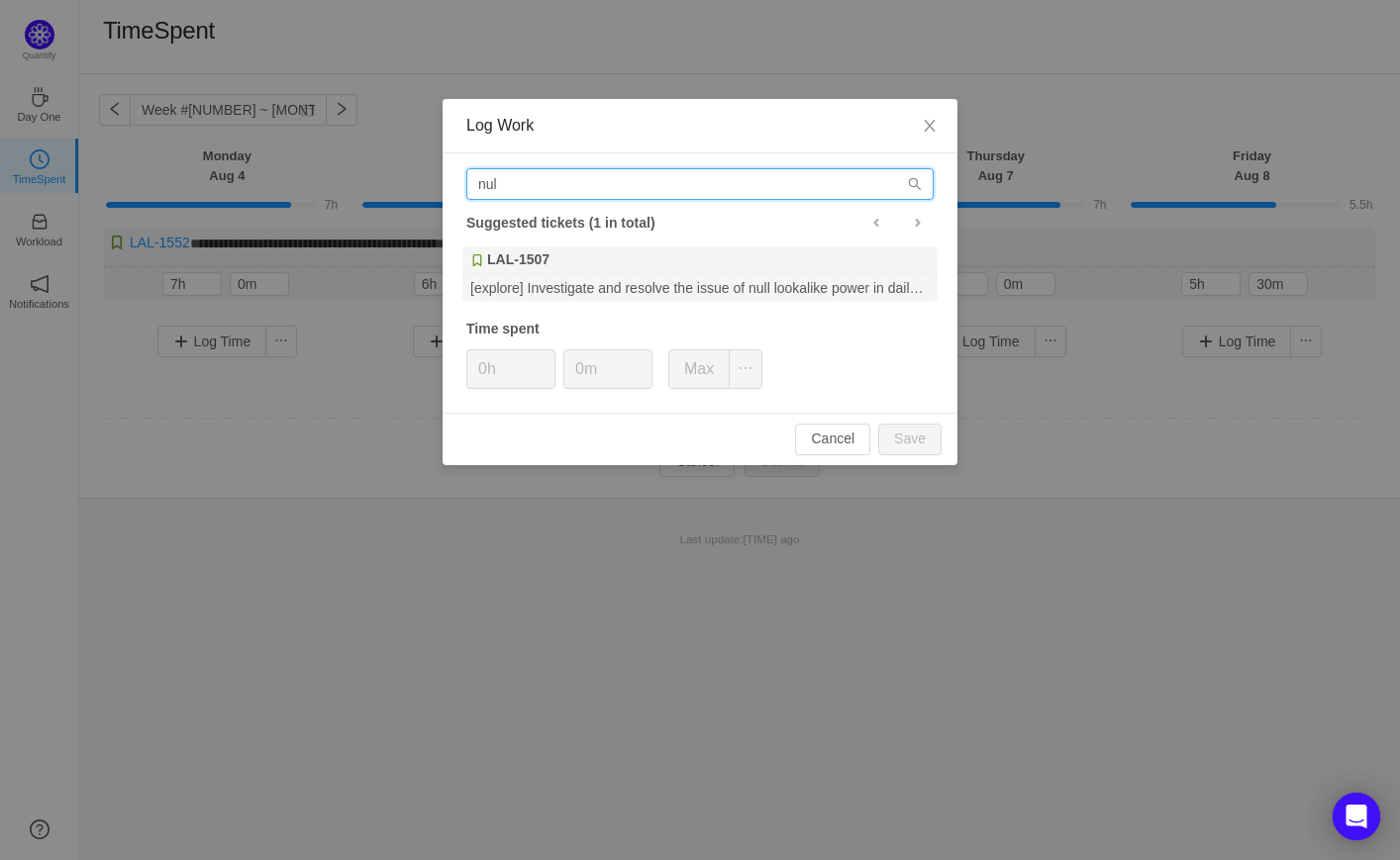 type on "nul" 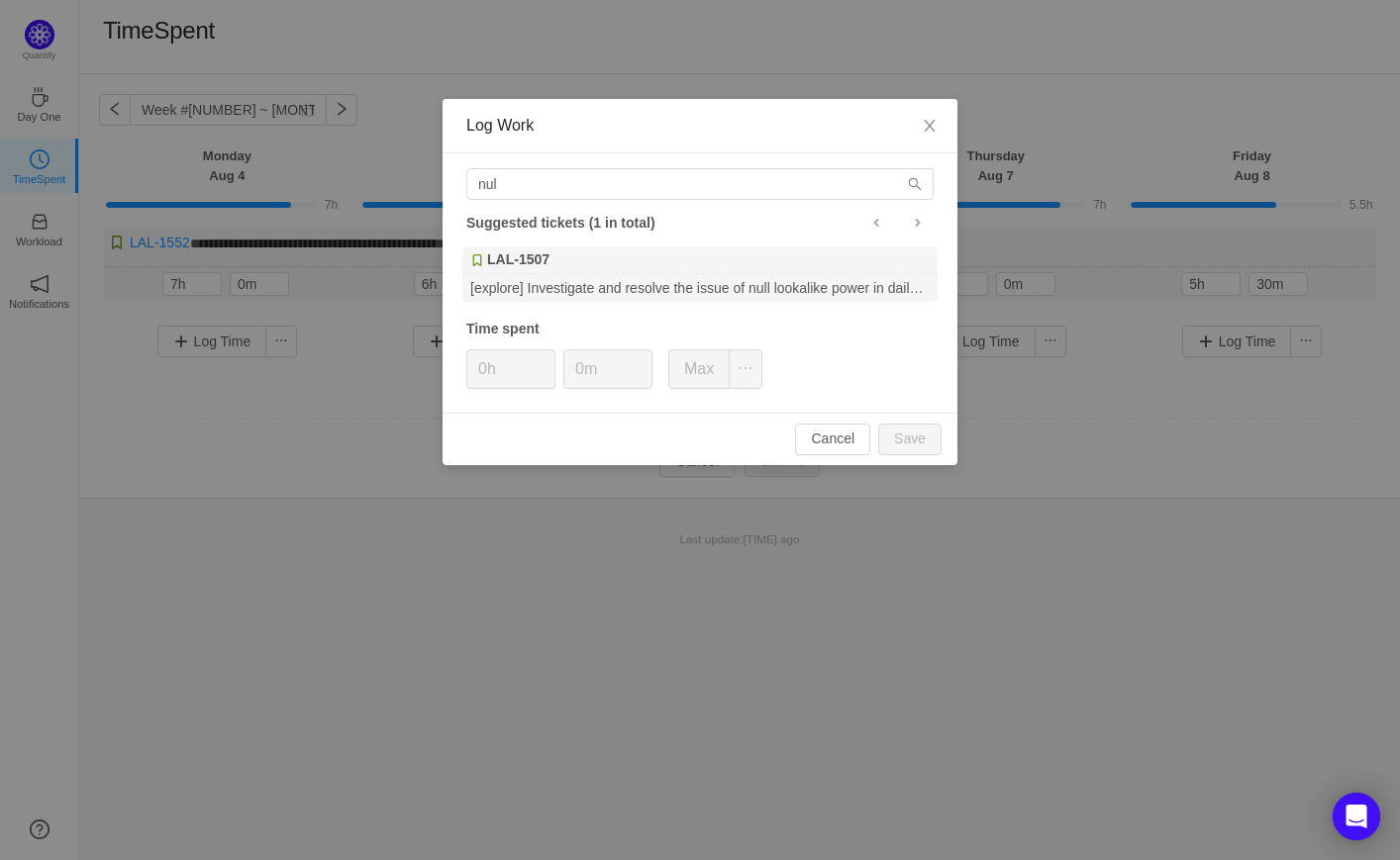 click on "nul  Suggested tickets (1 in total)  LAL-1507  [explore] Investigate and resolve the issue of null lookalike power in daily summary for app install campaigns   Time spent  0h 0m Max" at bounding box center [700, 283] 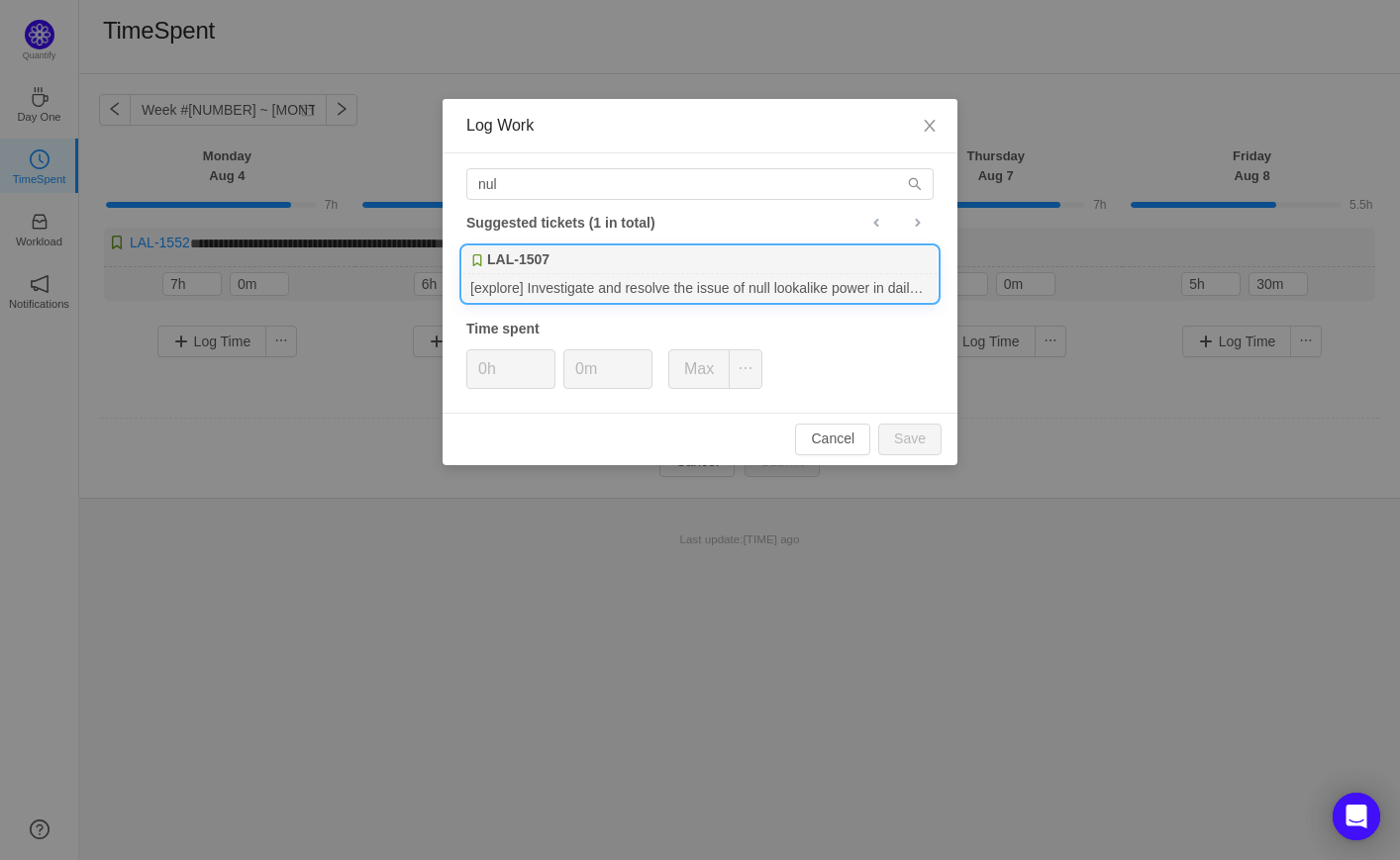 click on "[explore] Investigate and resolve the issue of null lookalike power in daily summary for app install campaigns" at bounding box center (700, 287) 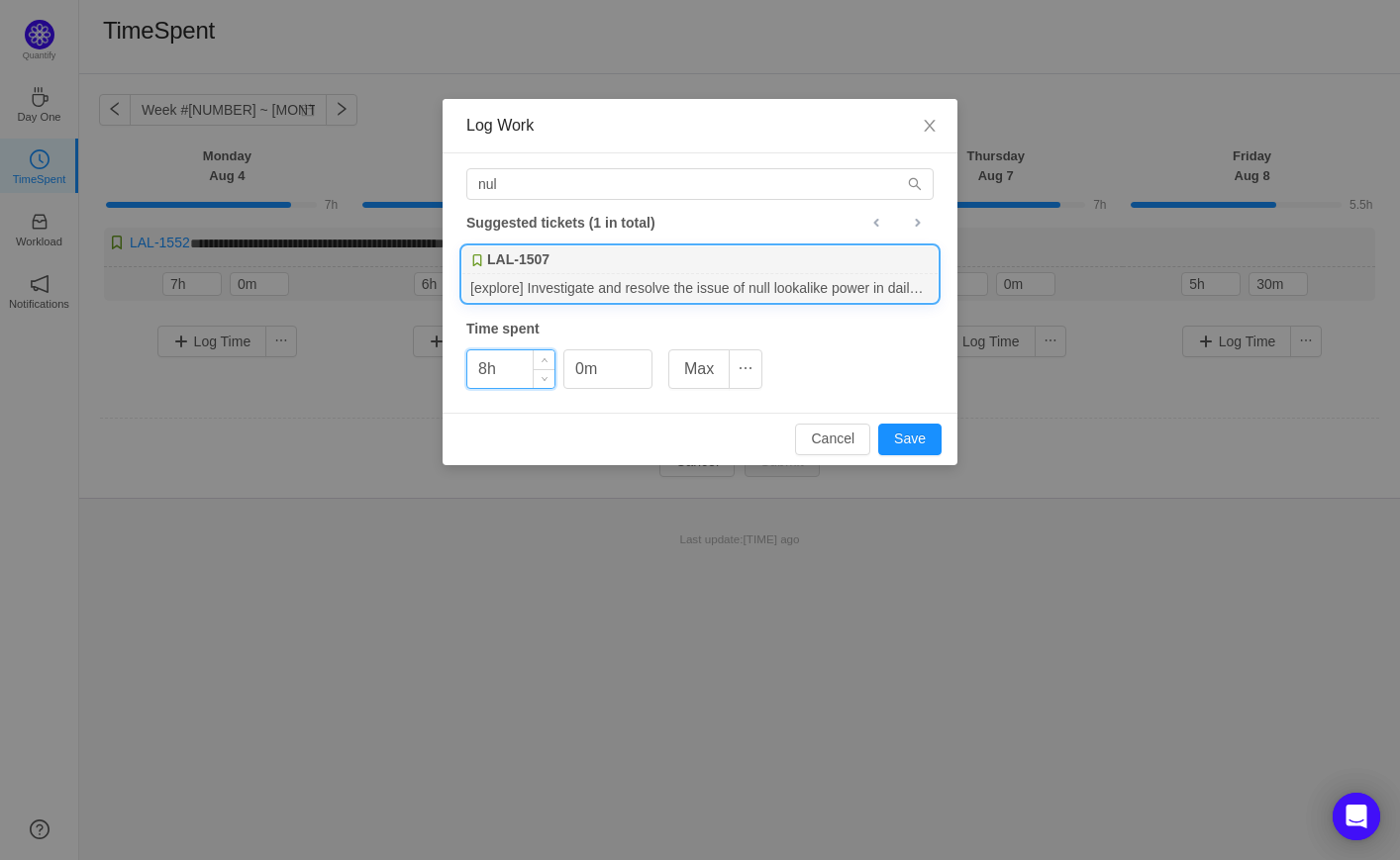 click on "8h" at bounding box center [511, 369] 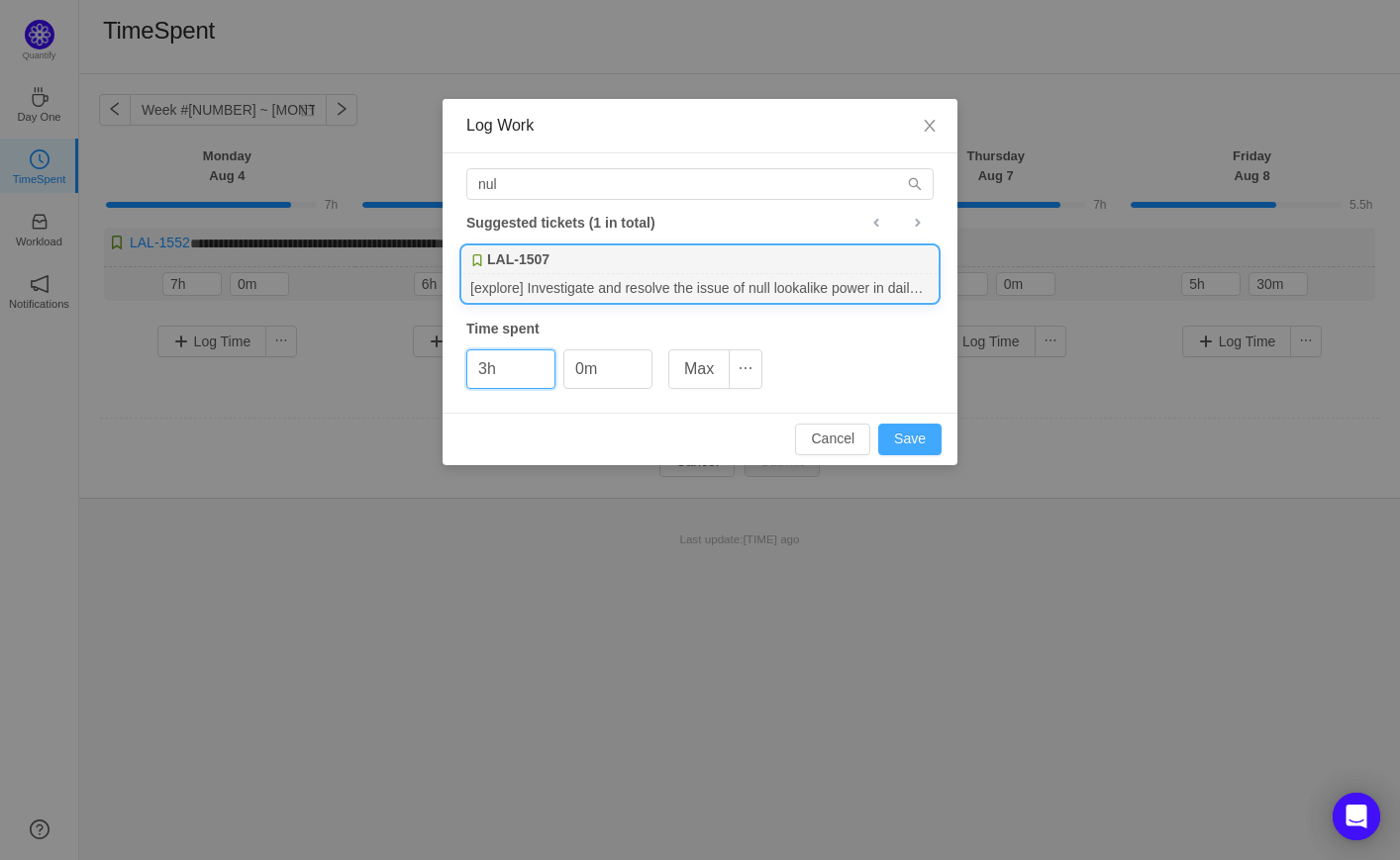 click on "Save" at bounding box center (910, 439) 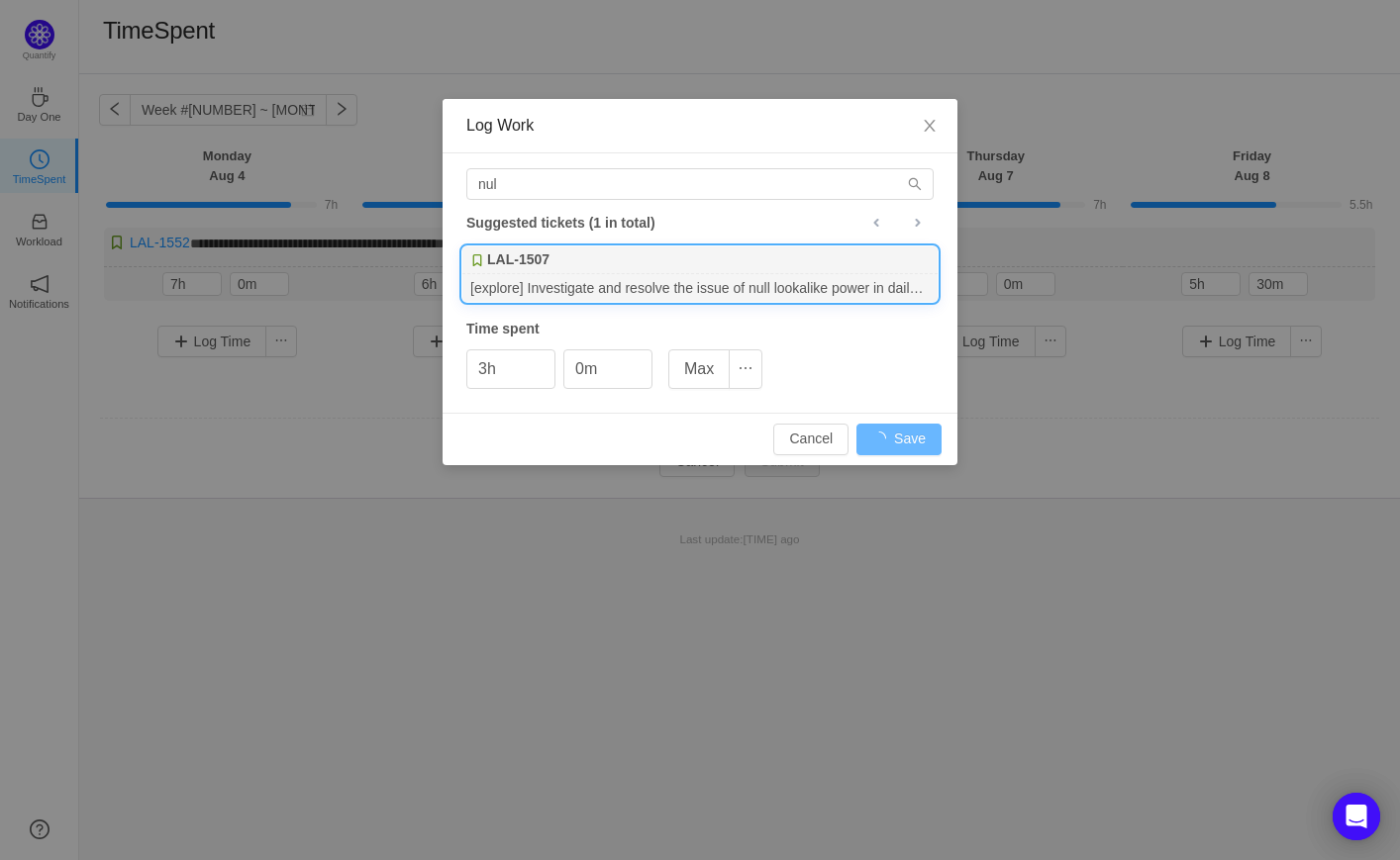 type on "0h" 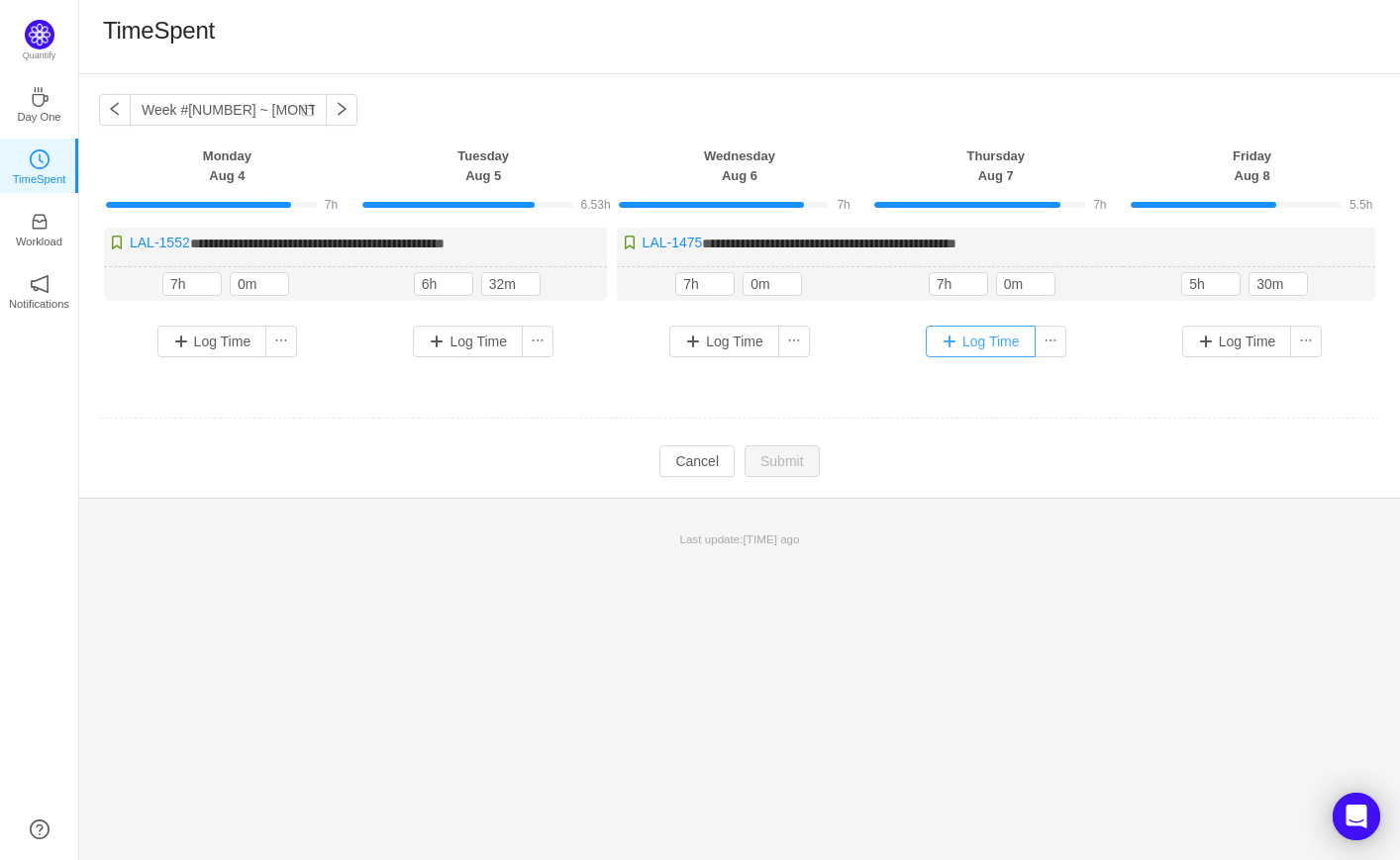 click on "Log Time" at bounding box center (980, 341) 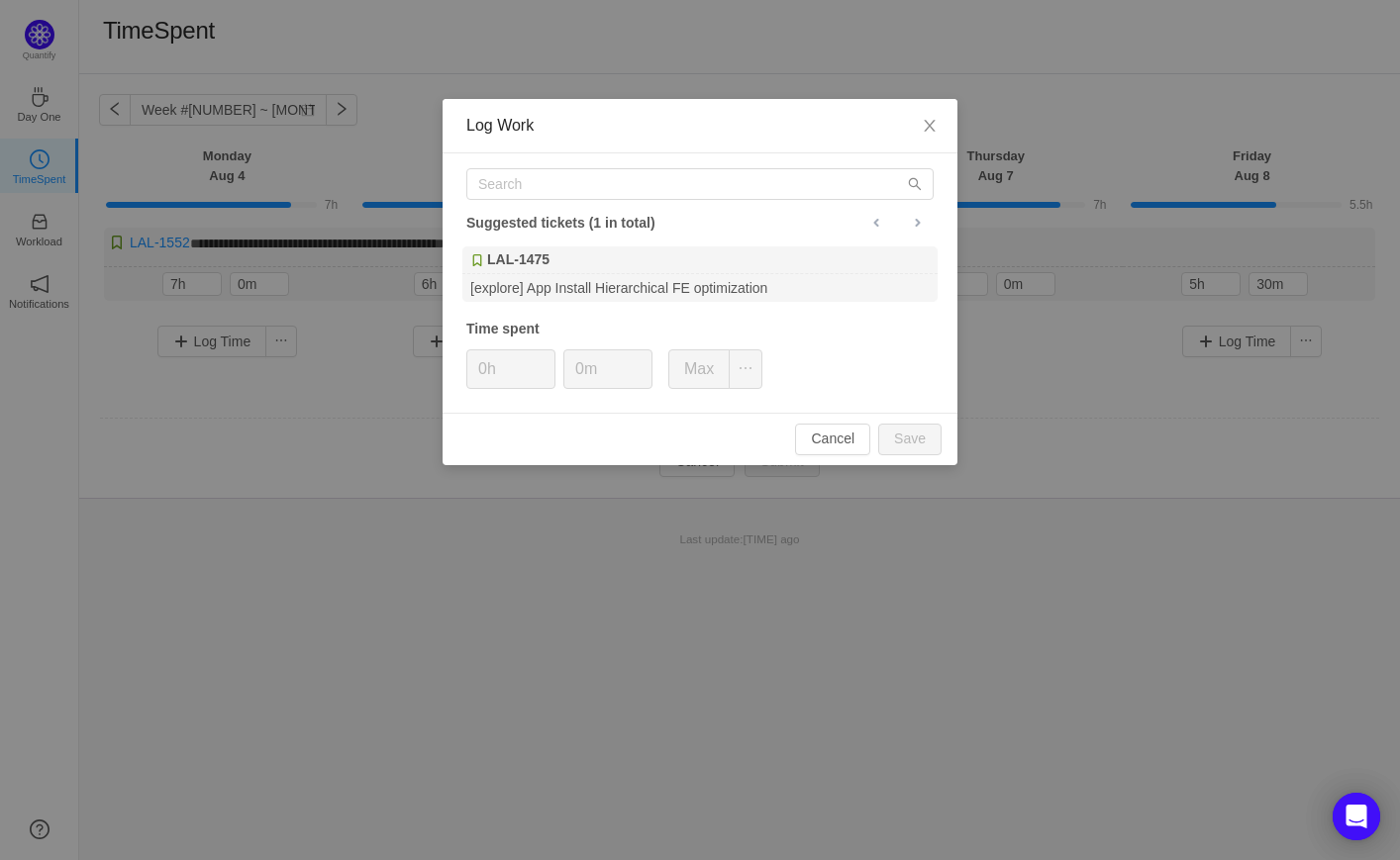 click on "Suggested tickets (1 in total)  LAL-1475  [explore] App Install Hierarchical FE optimization   Time spent  0h 0m Max" at bounding box center (700, 283) 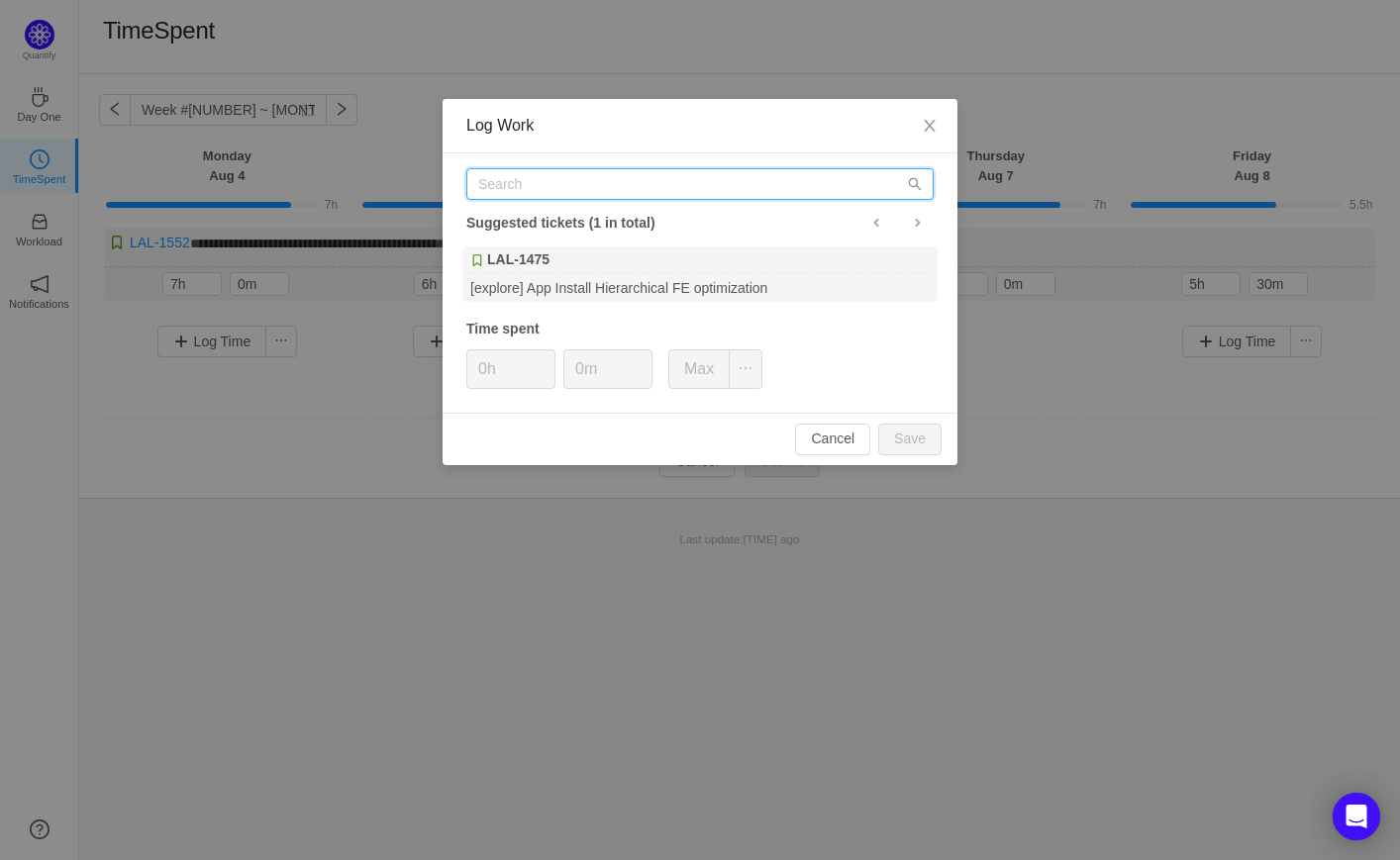 click at bounding box center (700, 184) 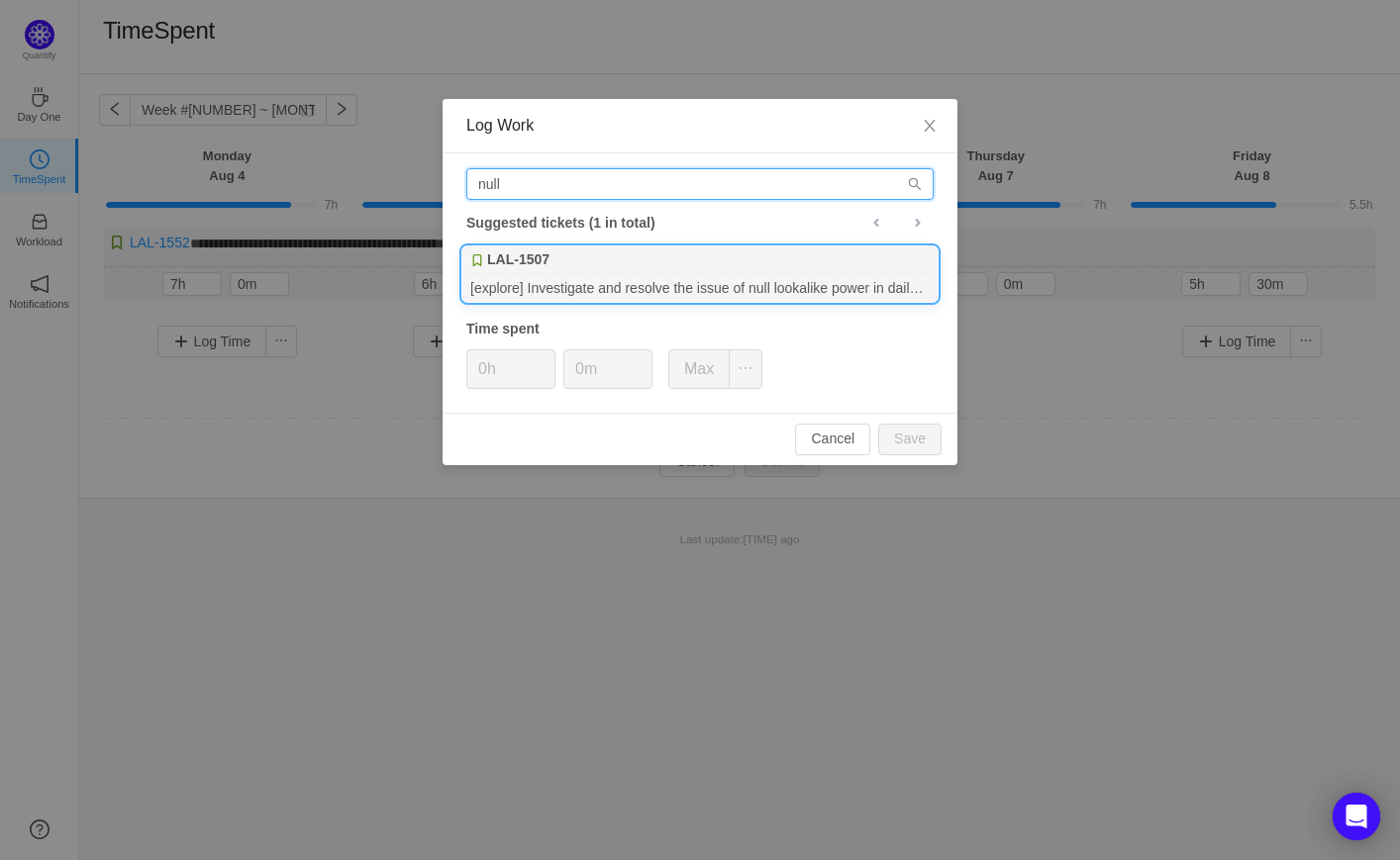 type on "null" 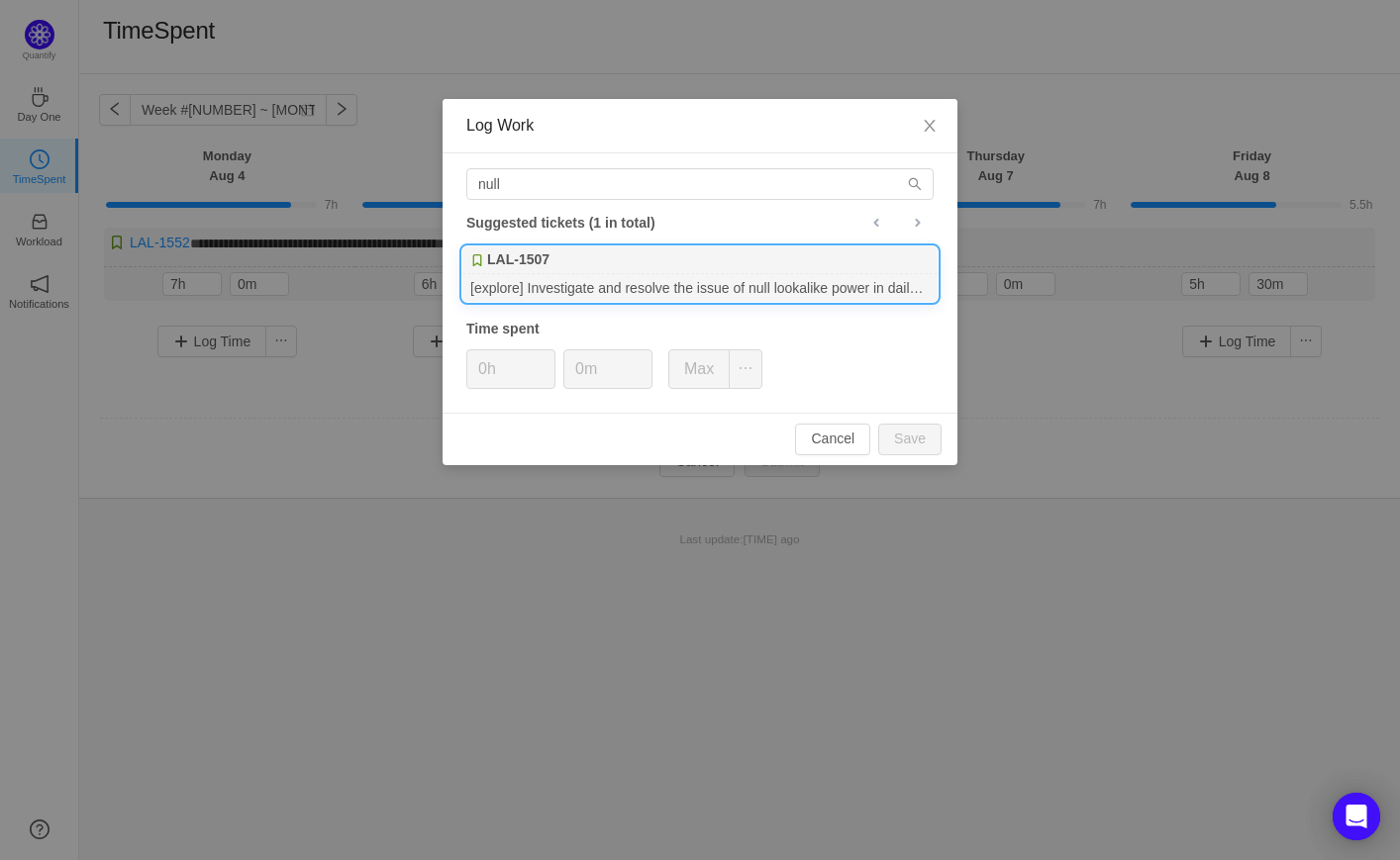 click on "[explore] Investigate and resolve the issue of null lookalike power in daily summary for app install campaigns" at bounding box center (700, 287) 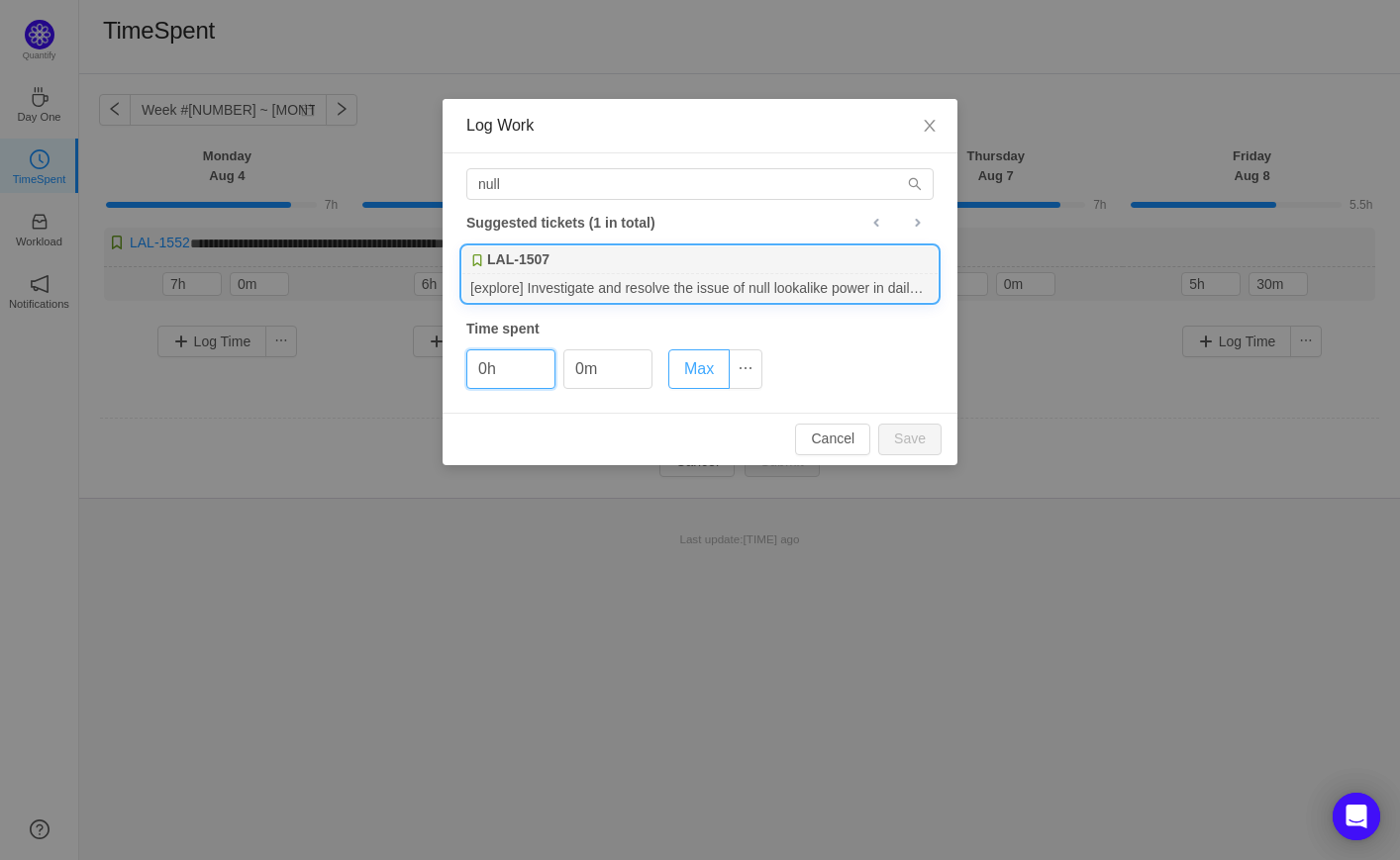 click on "Max" at bounding box center [699, 369] 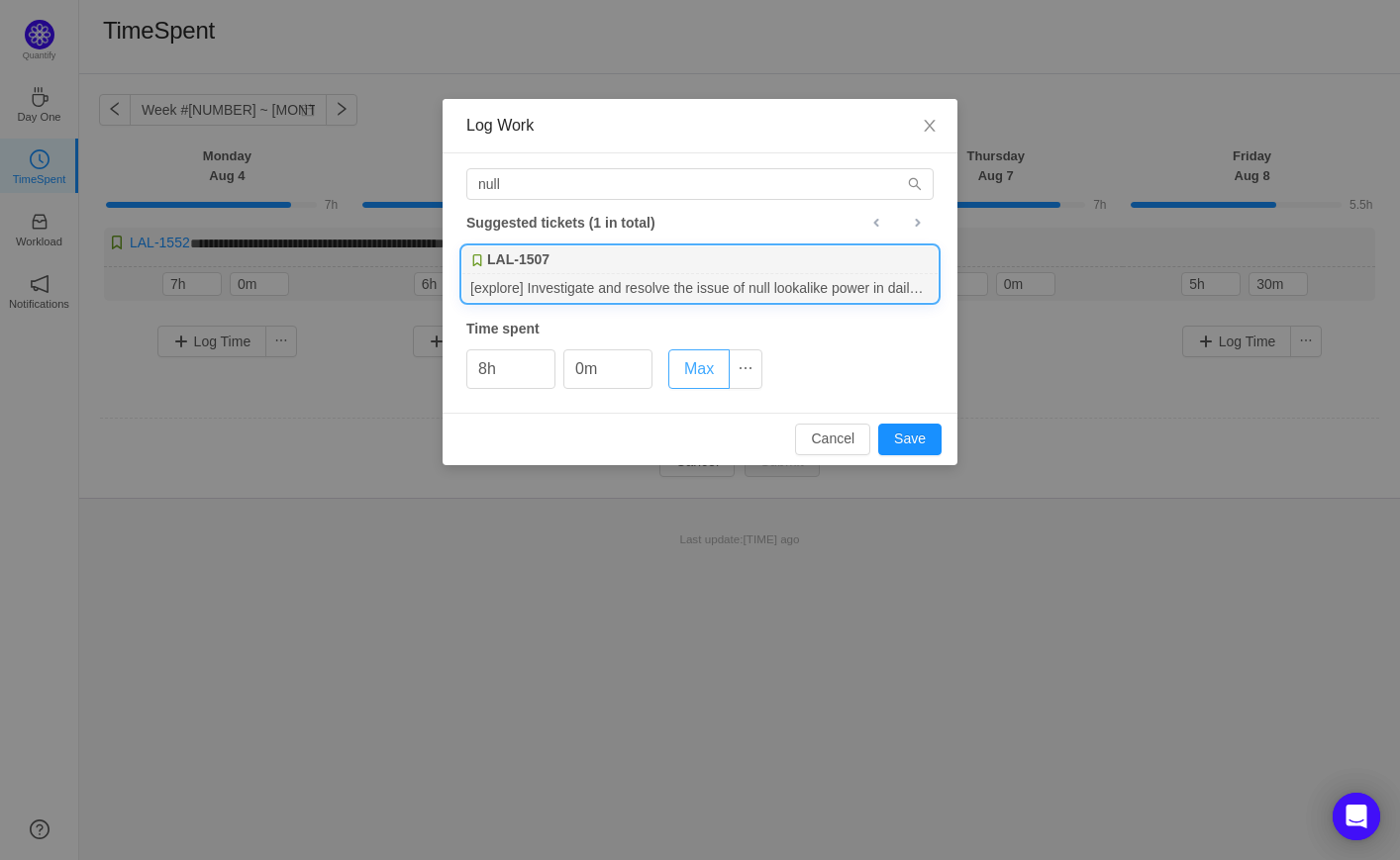 click on "Max" at bounding box center (699, 369) 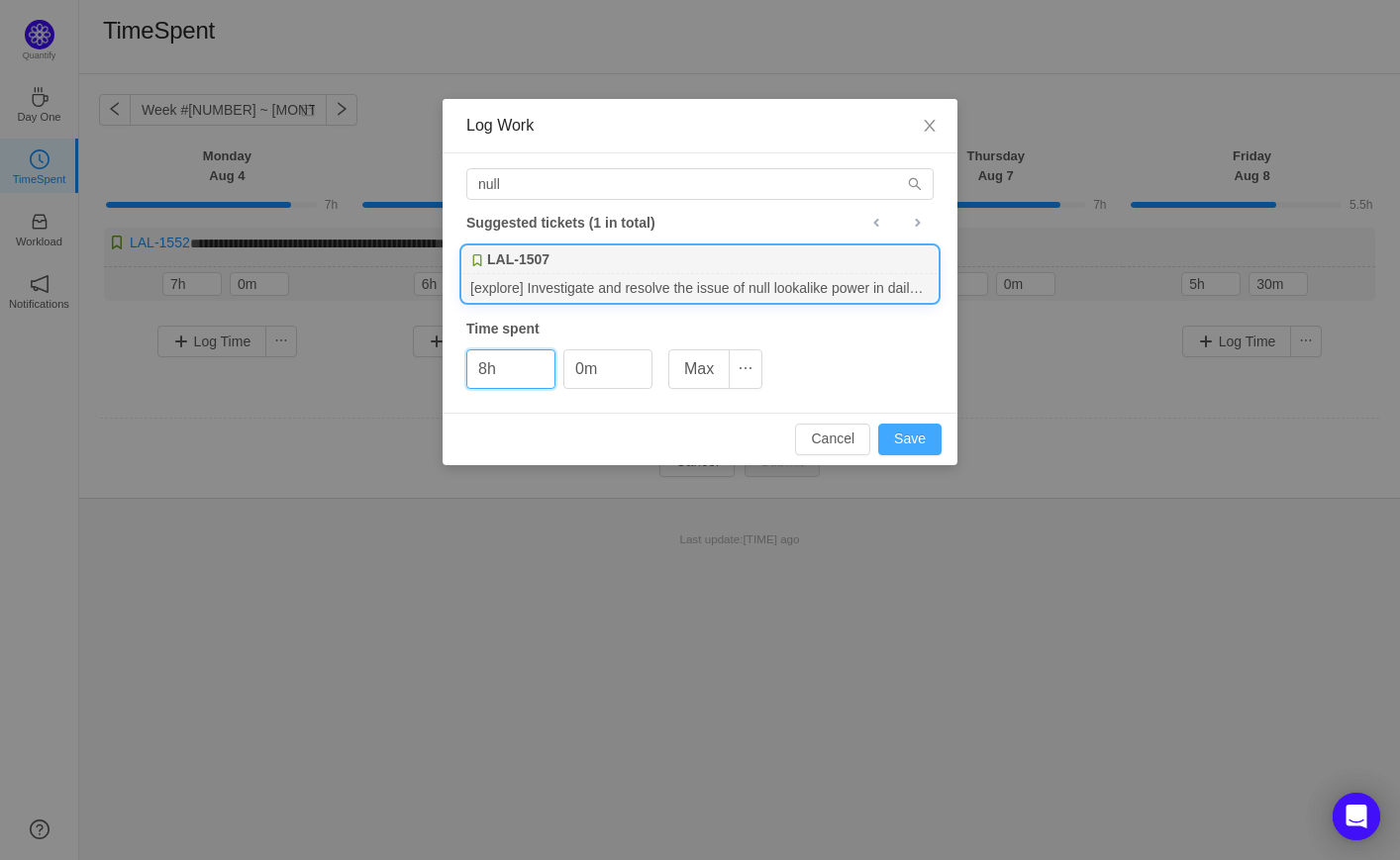 click on "Save" at bounding box center [910, 439] 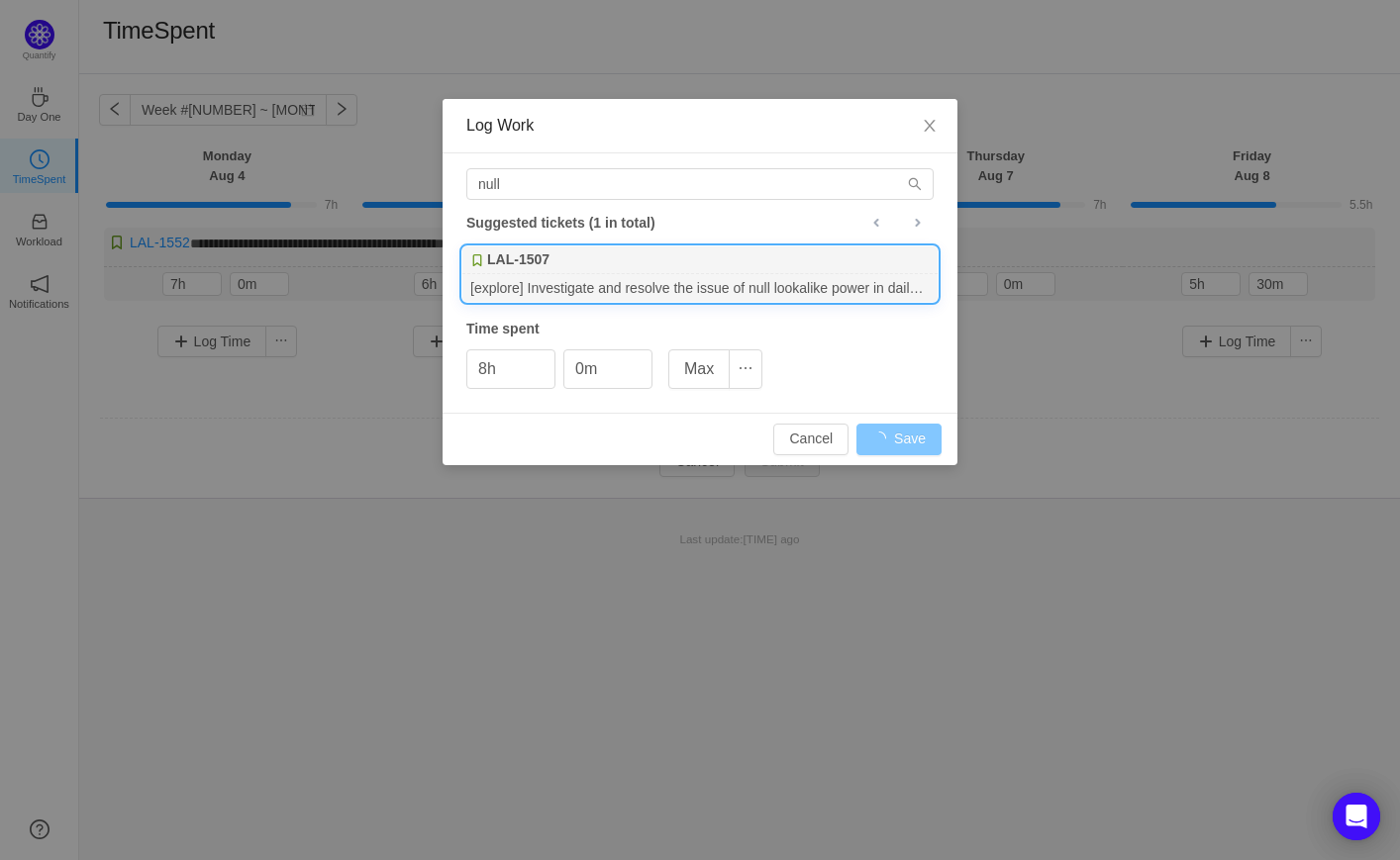 type on "0h" 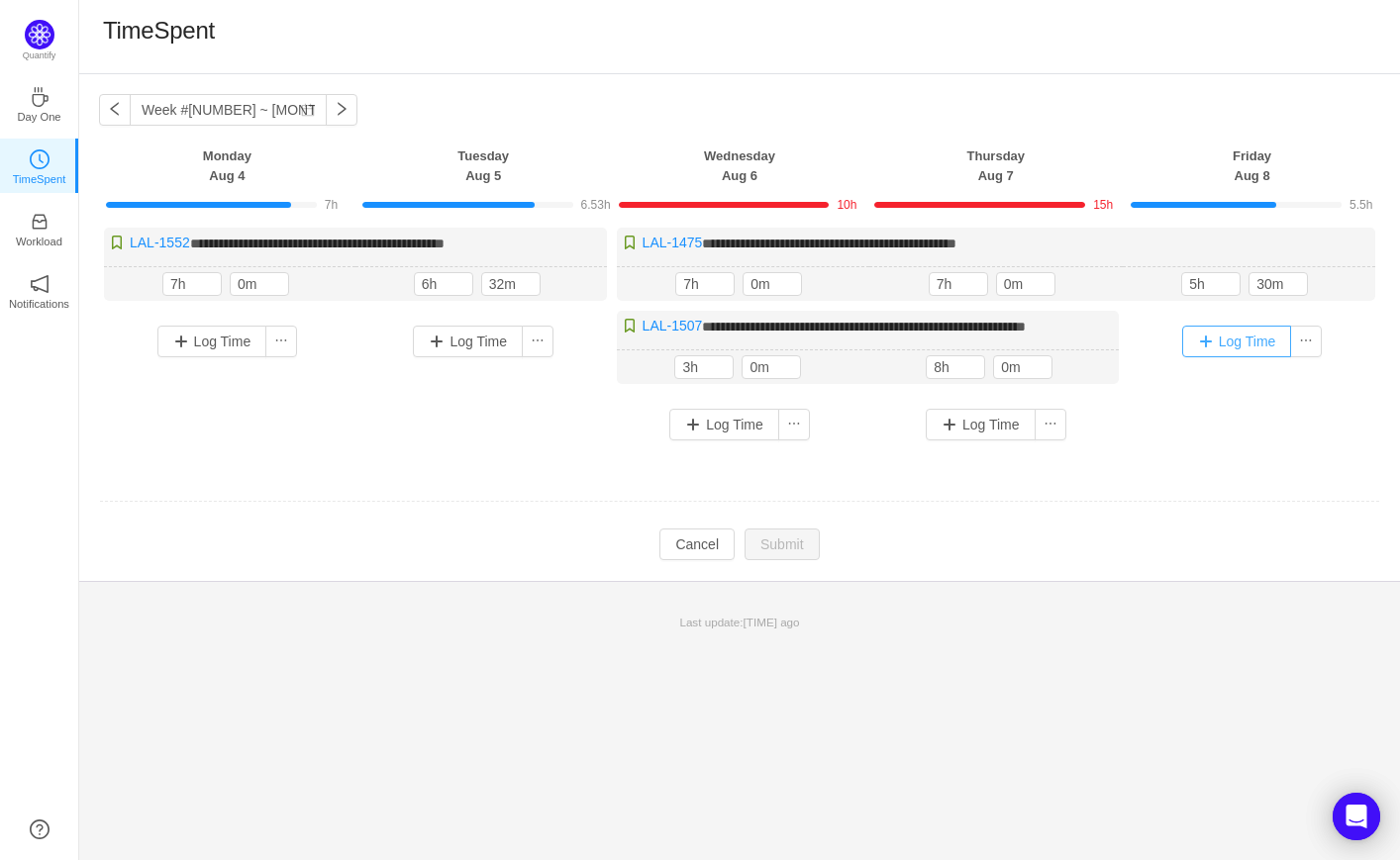 click on "Log Time" at bounding box center [1237, 341] 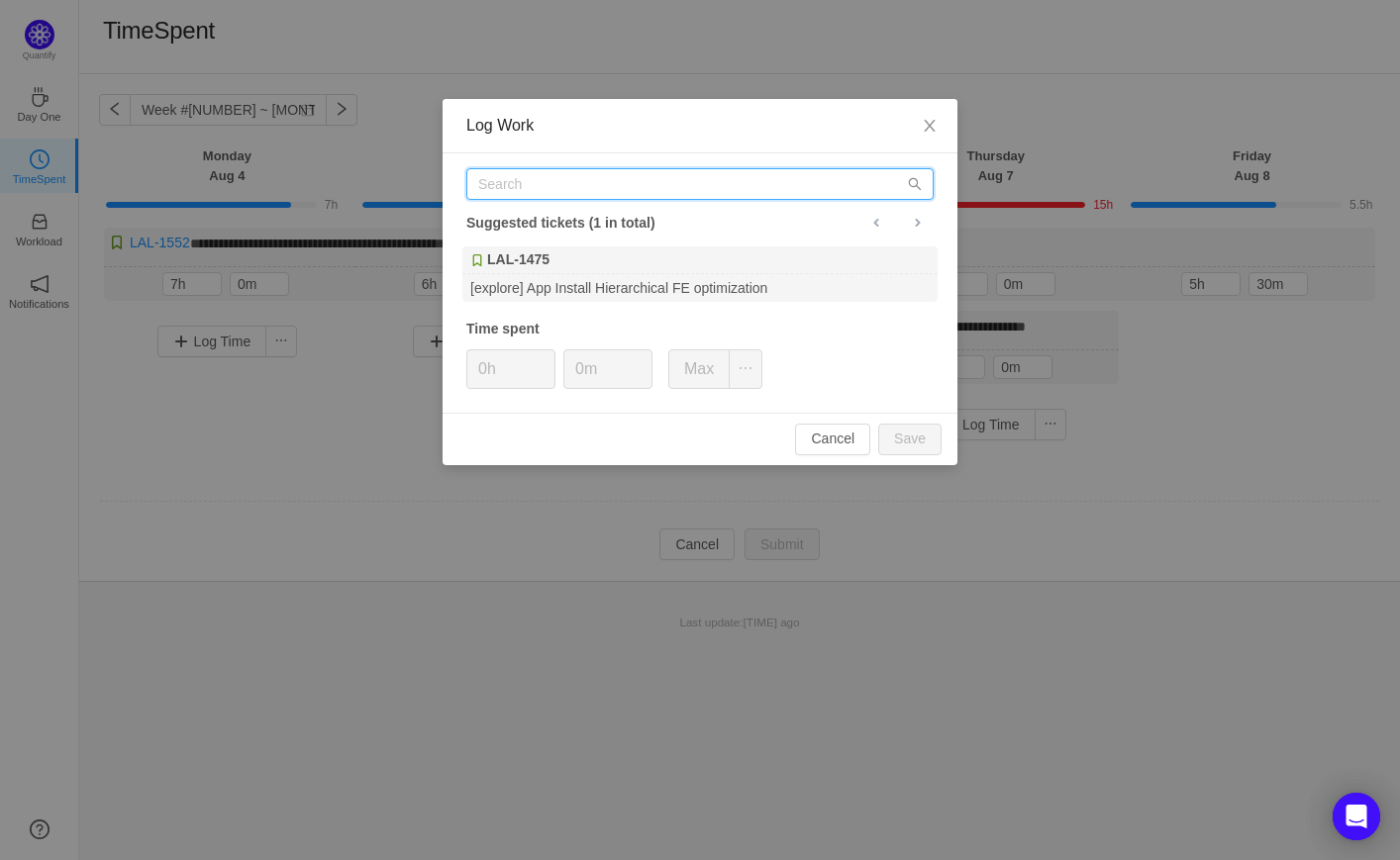 click at bounding box center (700, 184) 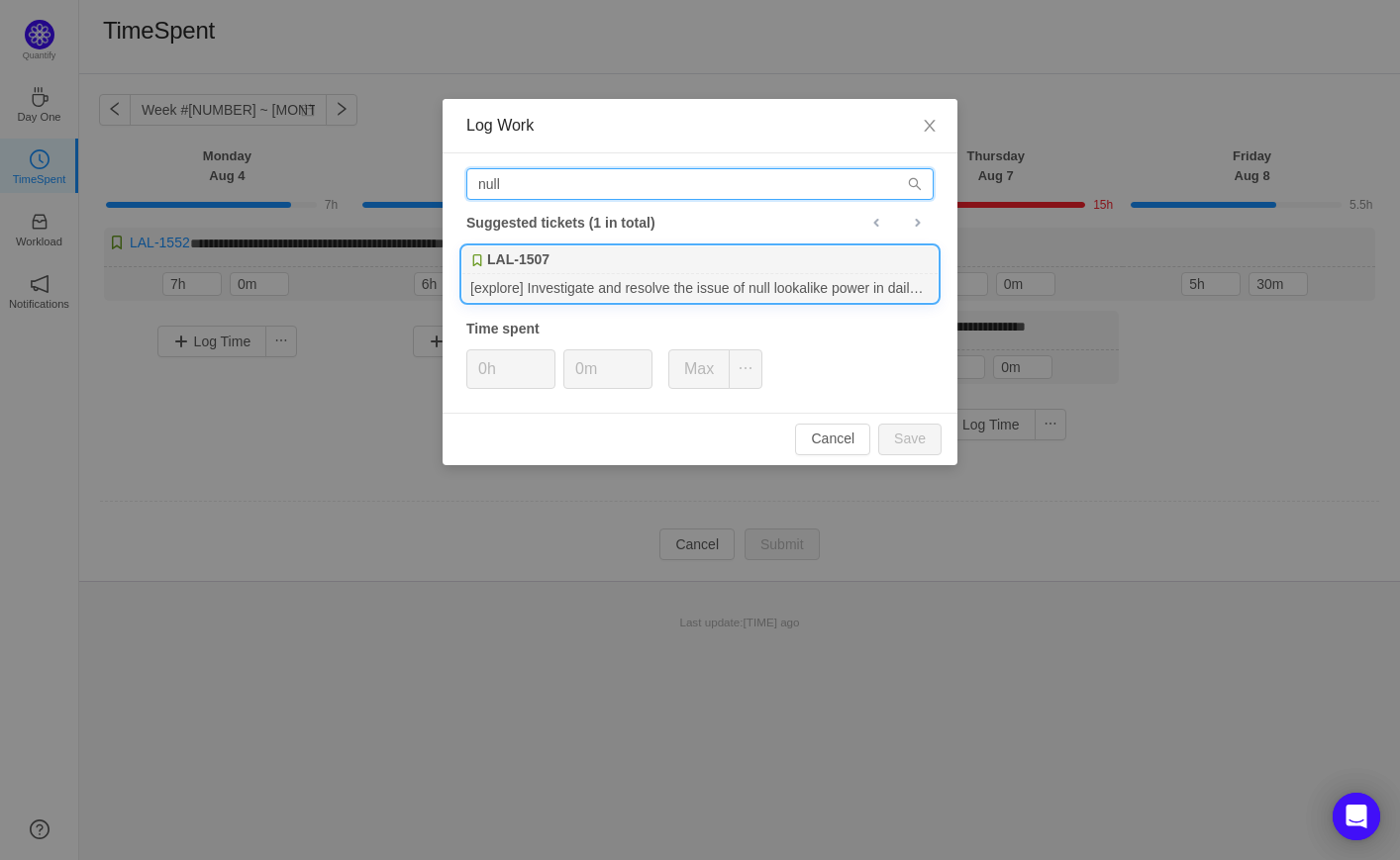 type on "null" 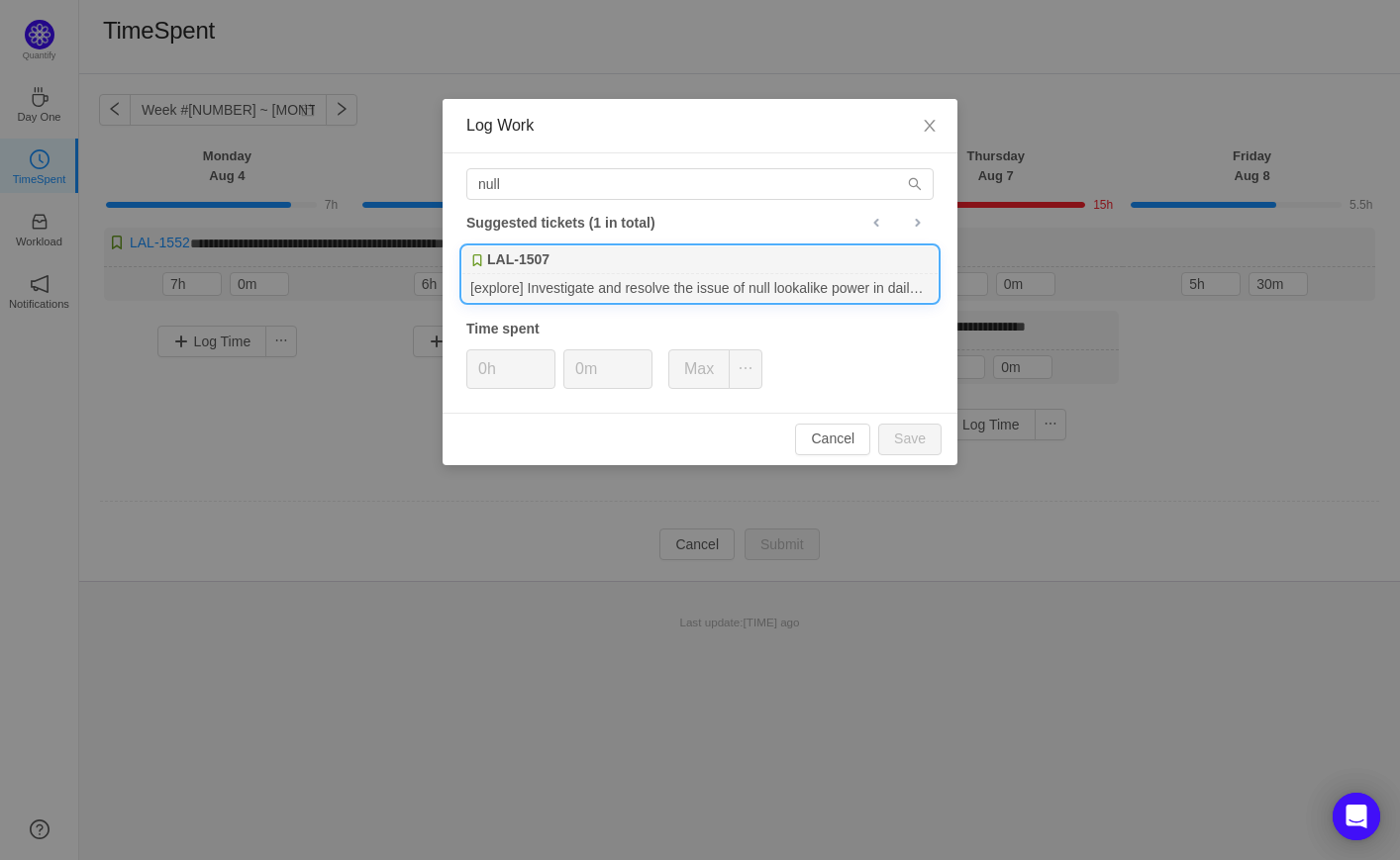 click on "[explore] Investigate and resolve the issue of null lookalike power in daily summary for app install campaigns" at bounding box center [700, 287] 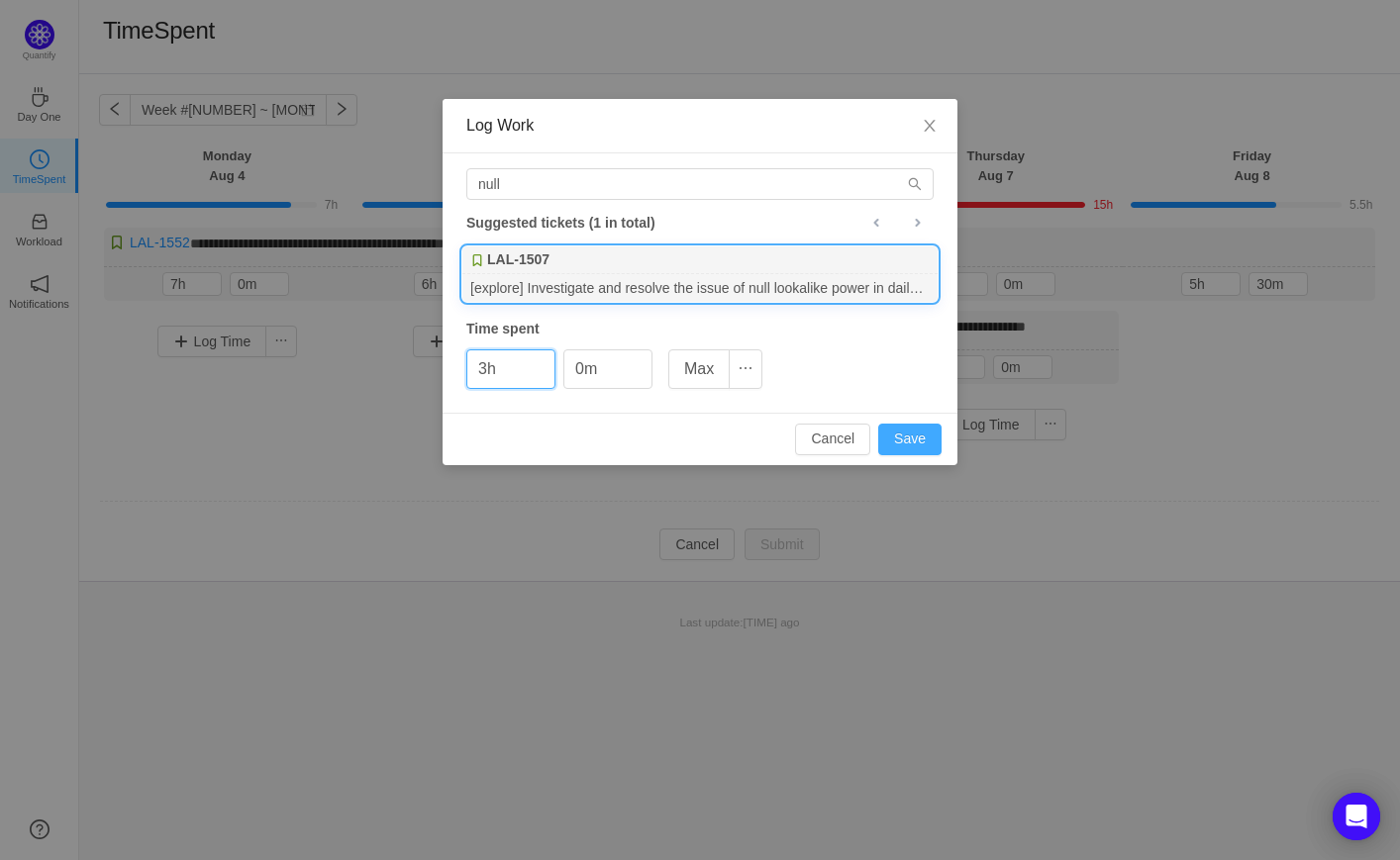 click on "Save" at bounding box center [910, 439] 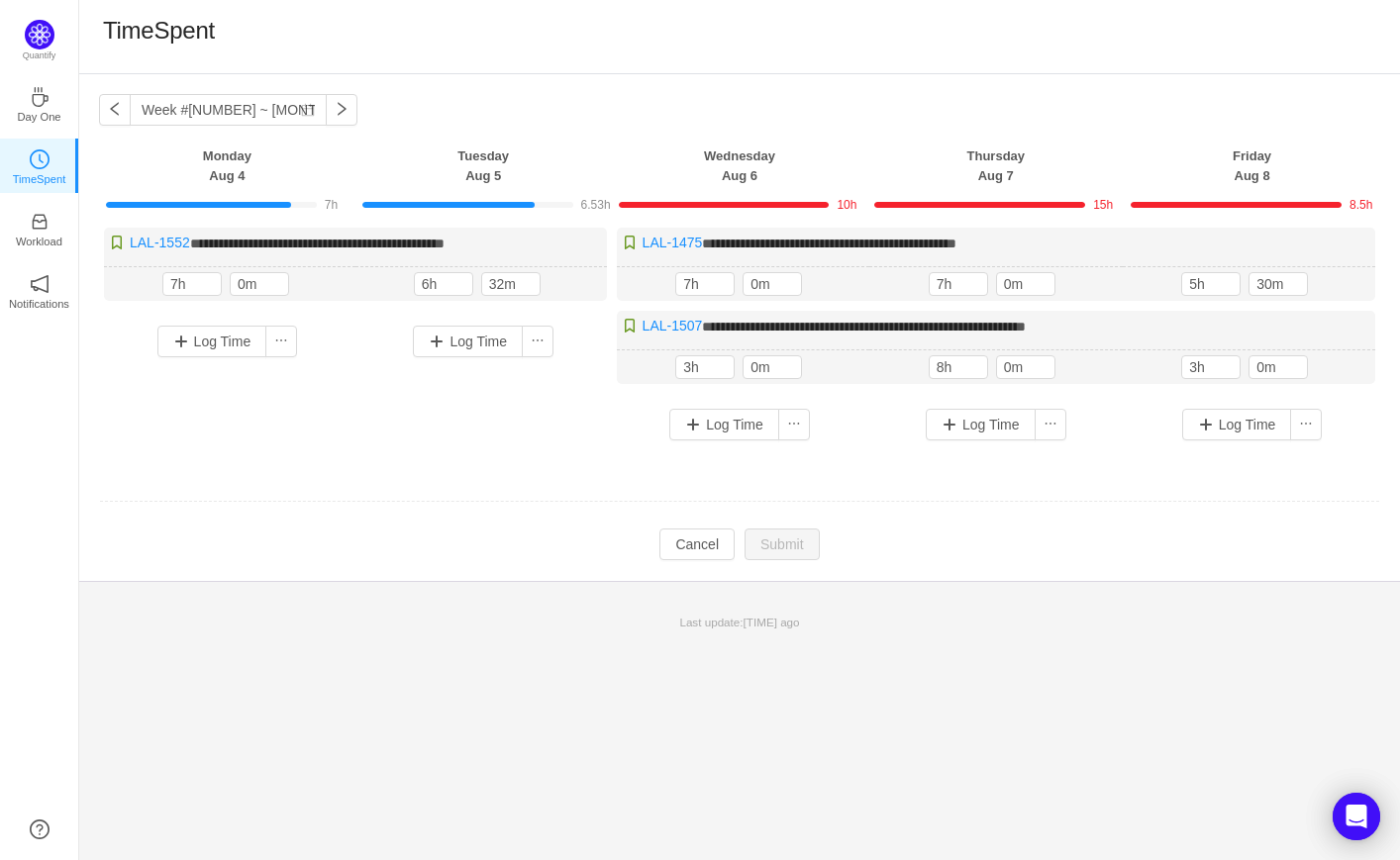 click at bounding box center [740, 502] 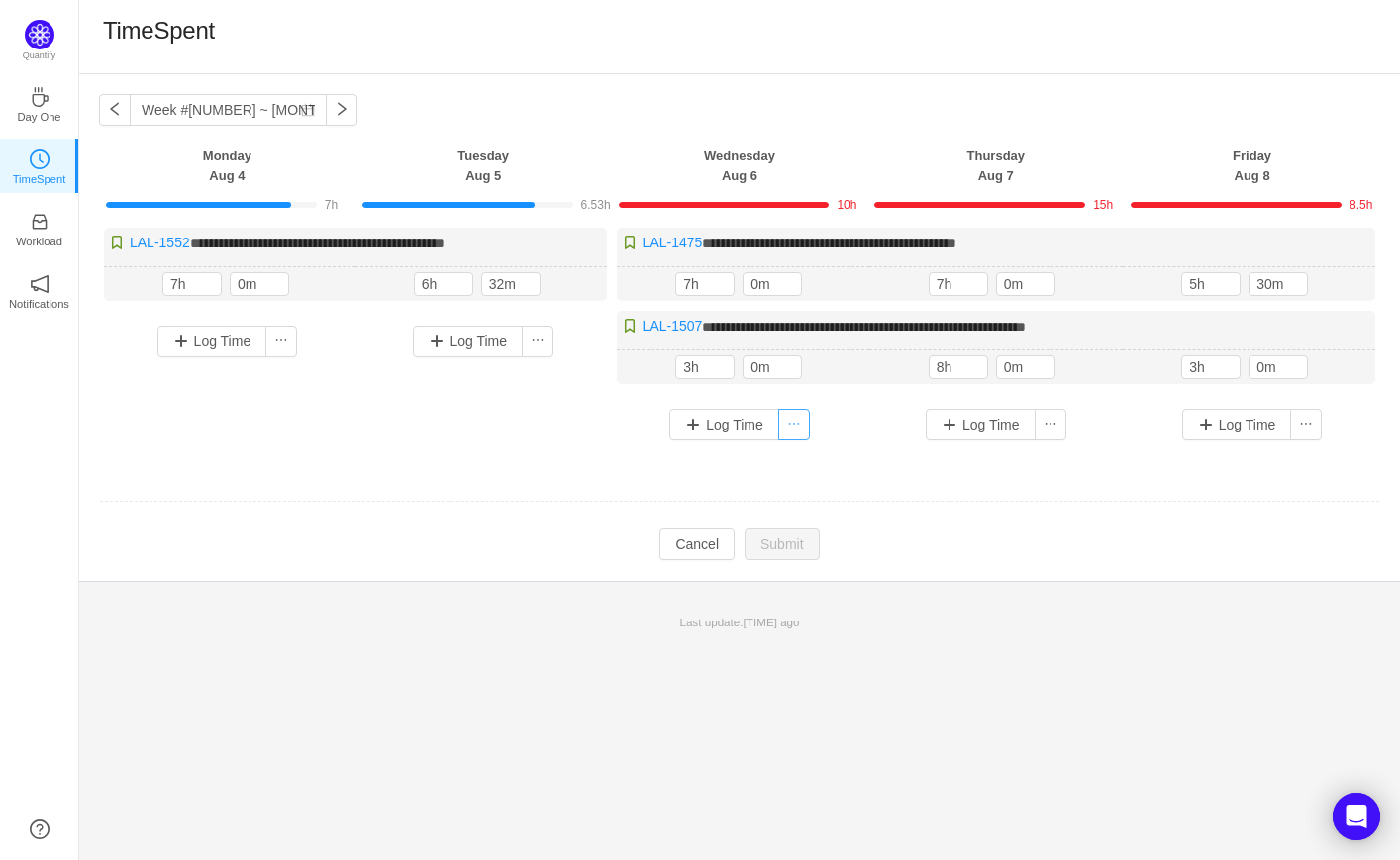 click on "**********" at bounding box center [700, 430] 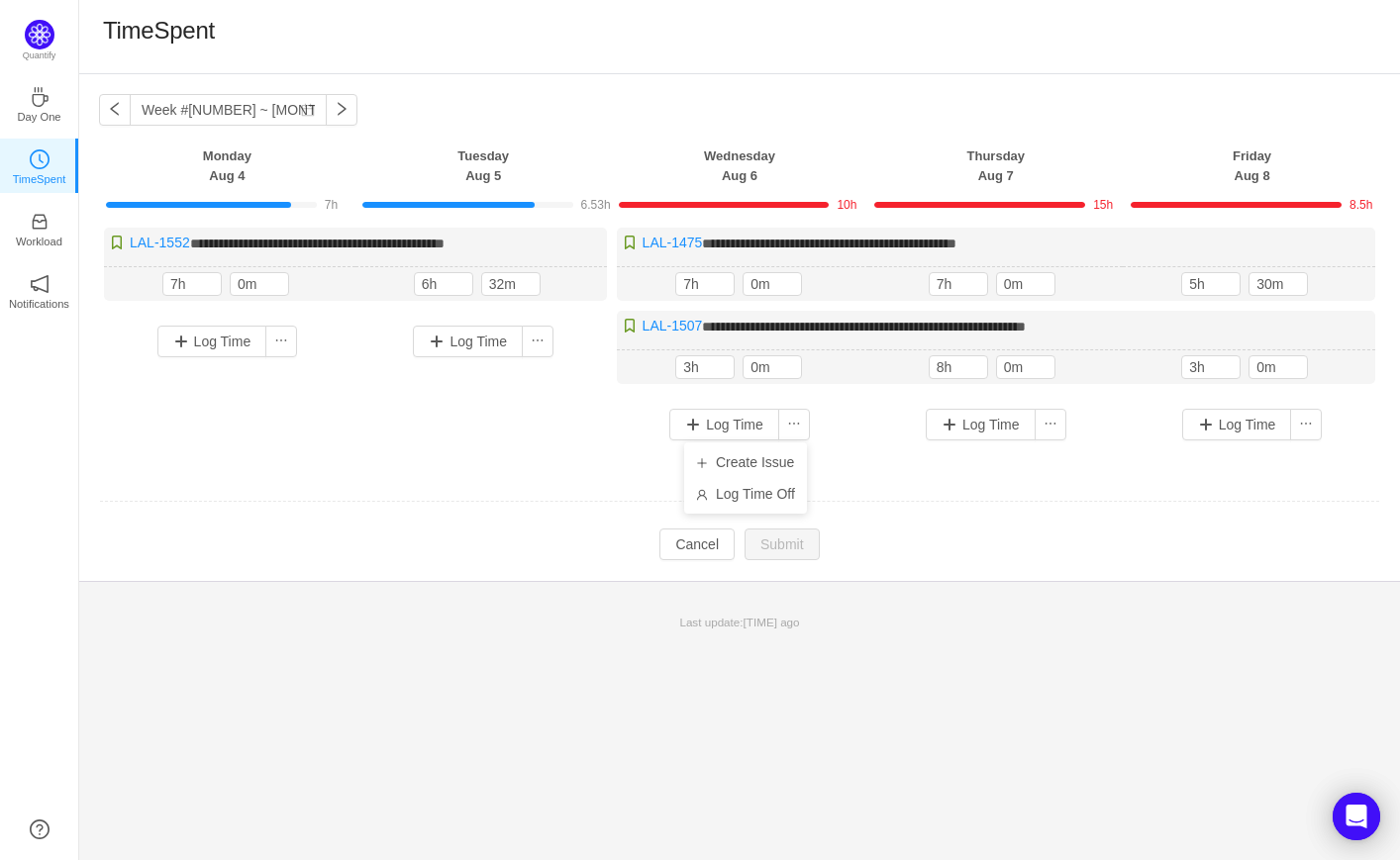 click at bounding box center (740, 502) 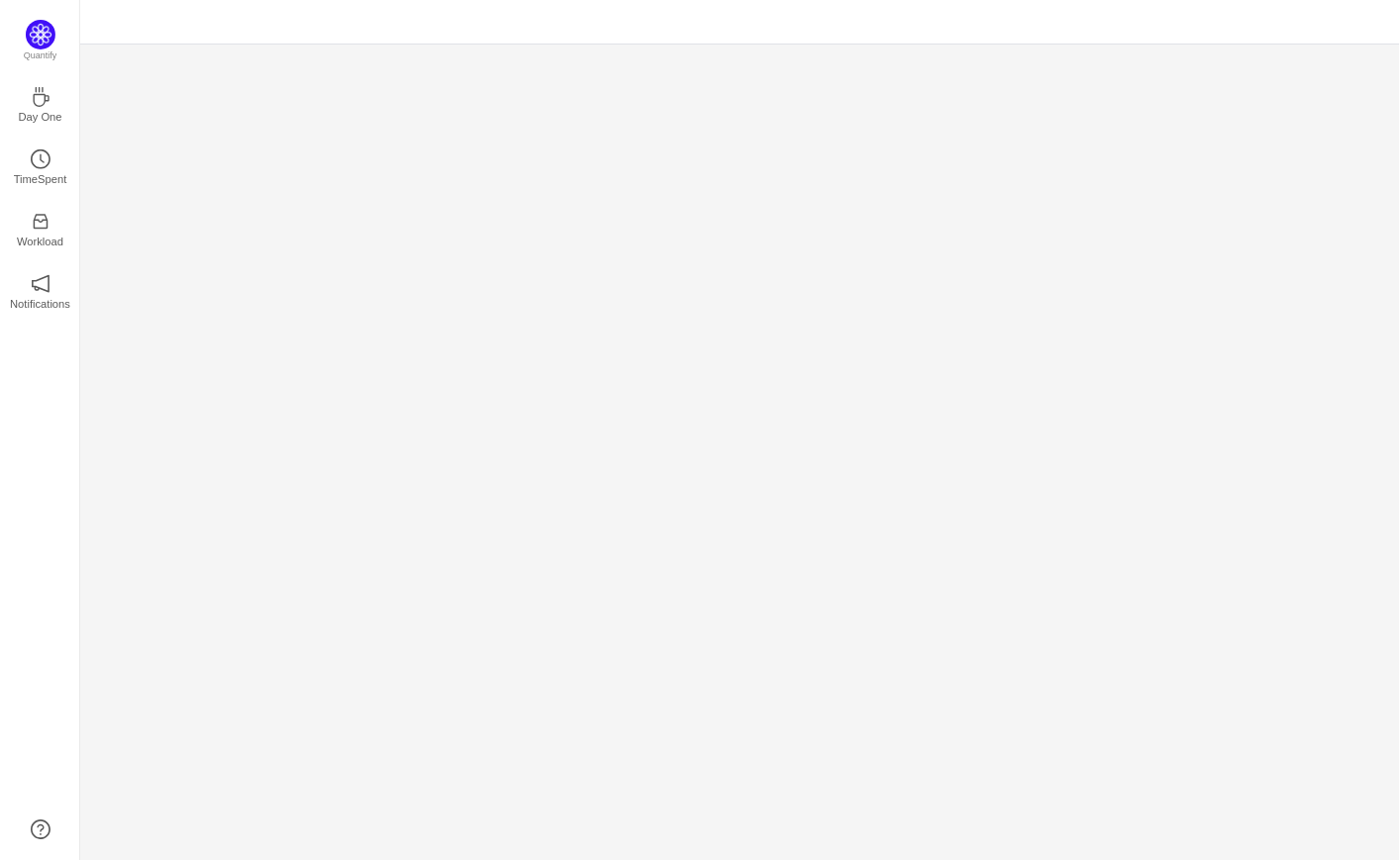 scroll, scrollTop: 0, scrollLeft: 0, axis: both 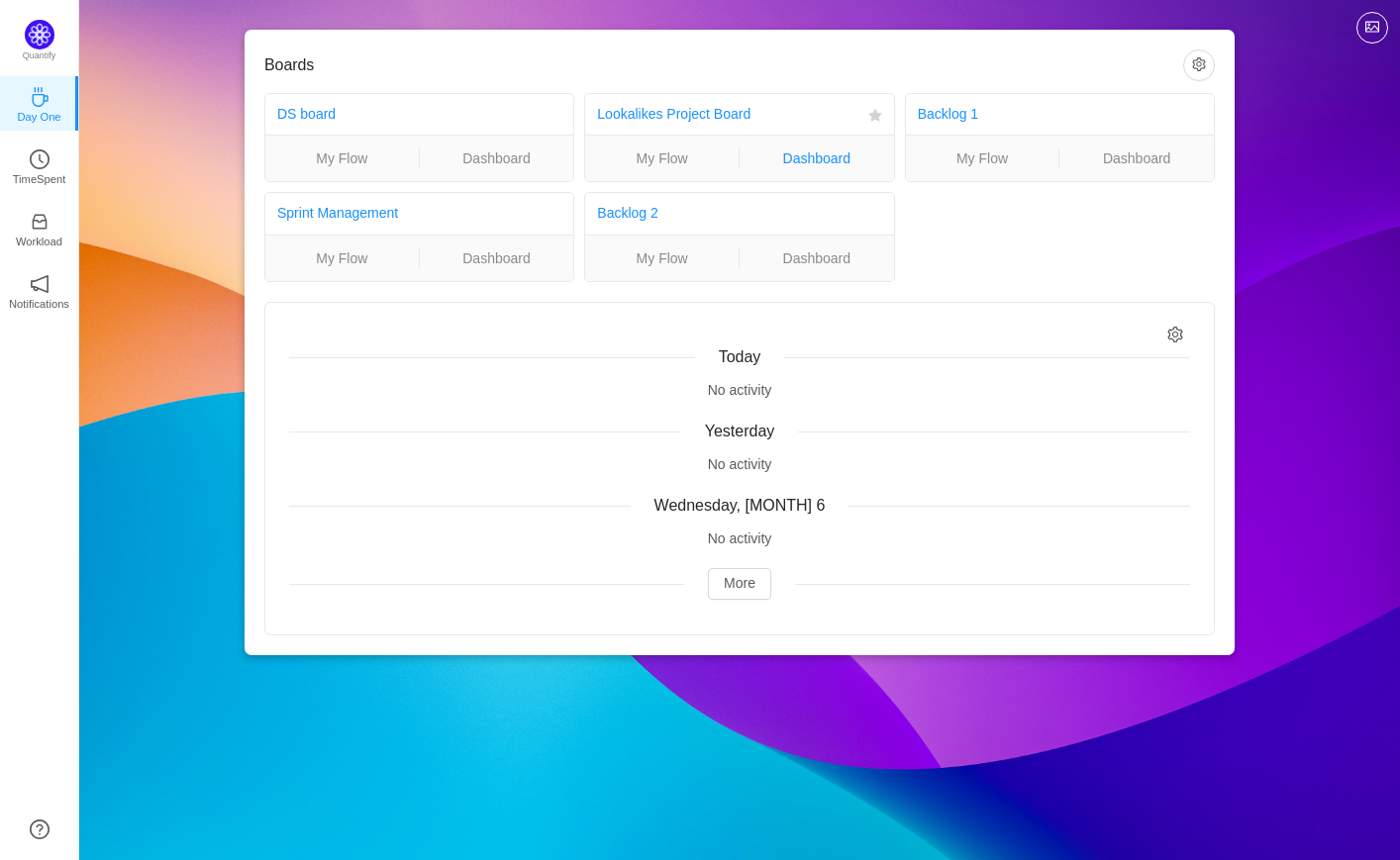 click on "Dashboard" at bounding box center [817, 158] 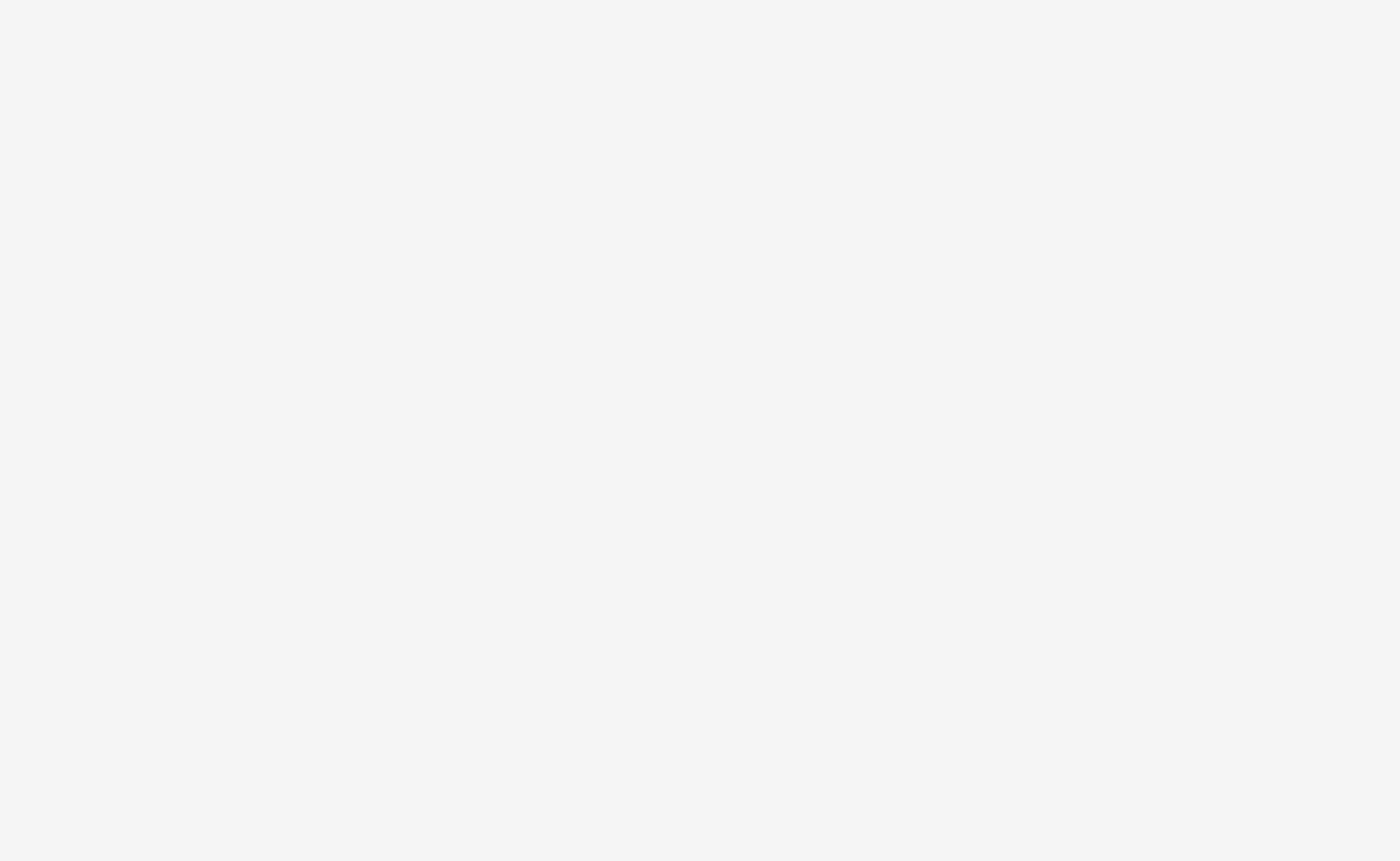 scroll, scrollTop: 0, scrollLeft: 0, axis: both 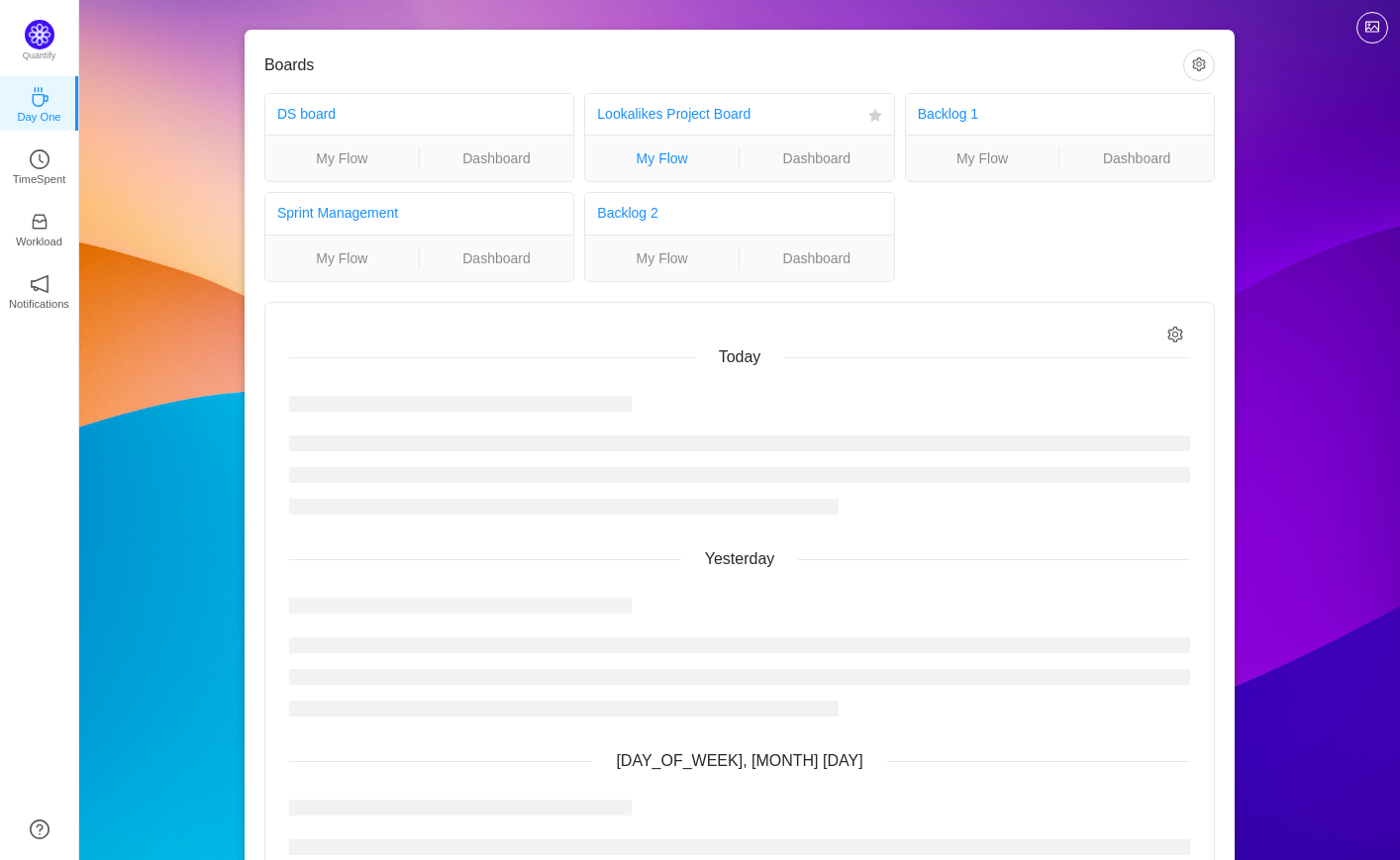 click on "My Flow" at bounding box center [661, 158] 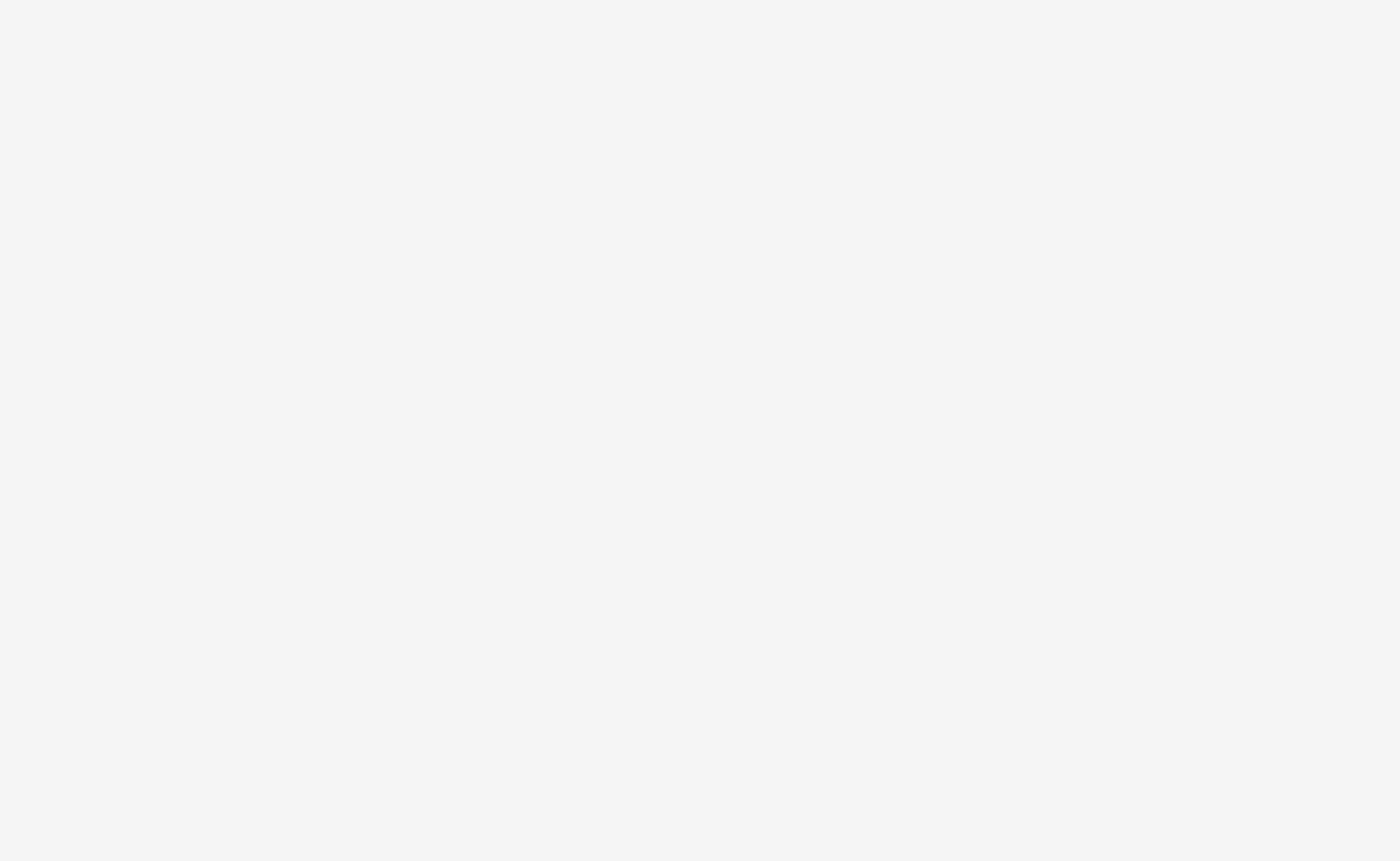 scroll, scrollTop: 0, scrollLeft: 0, axis: both 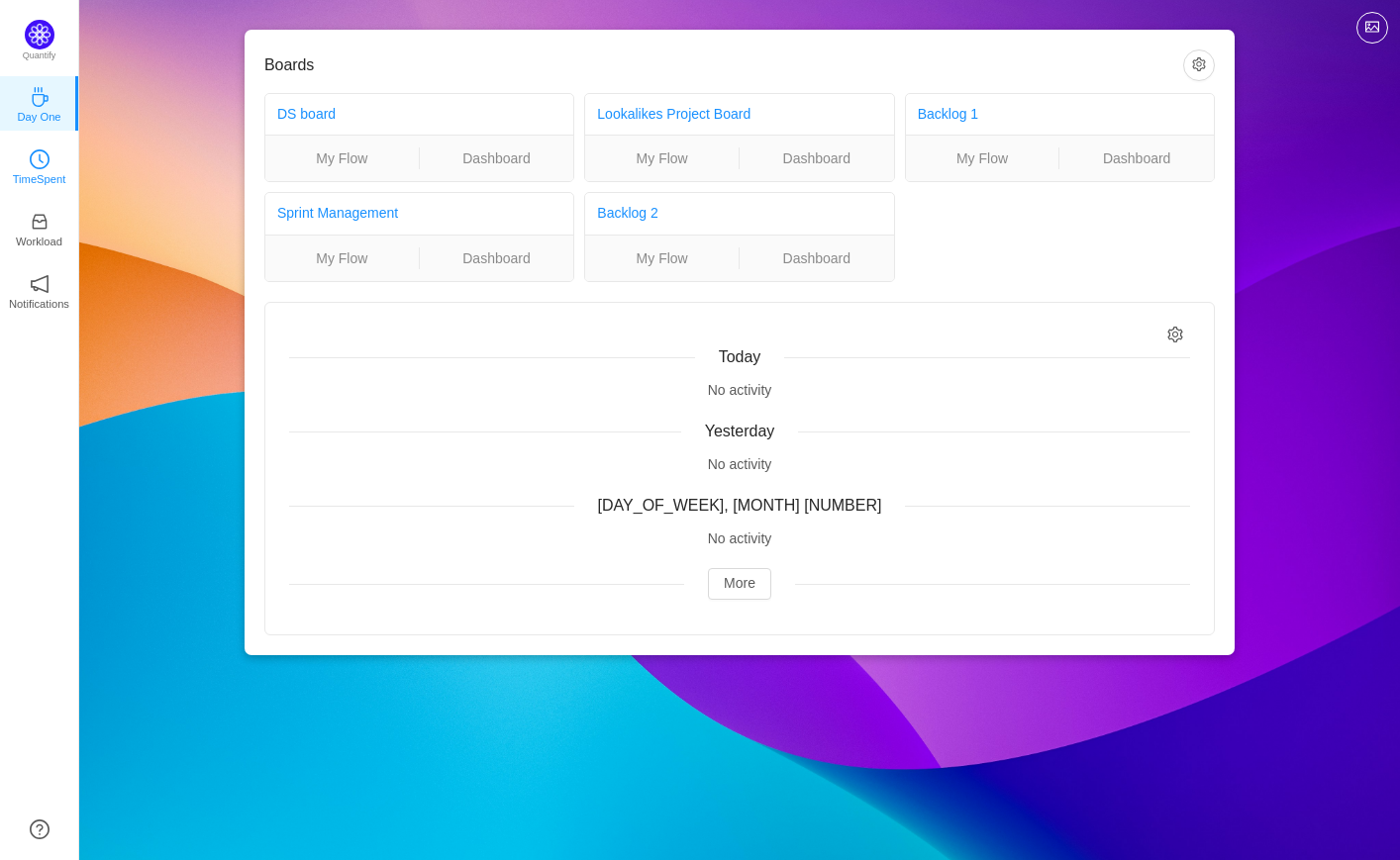 click on "TimeSpent" at bounding box center [40, 165] 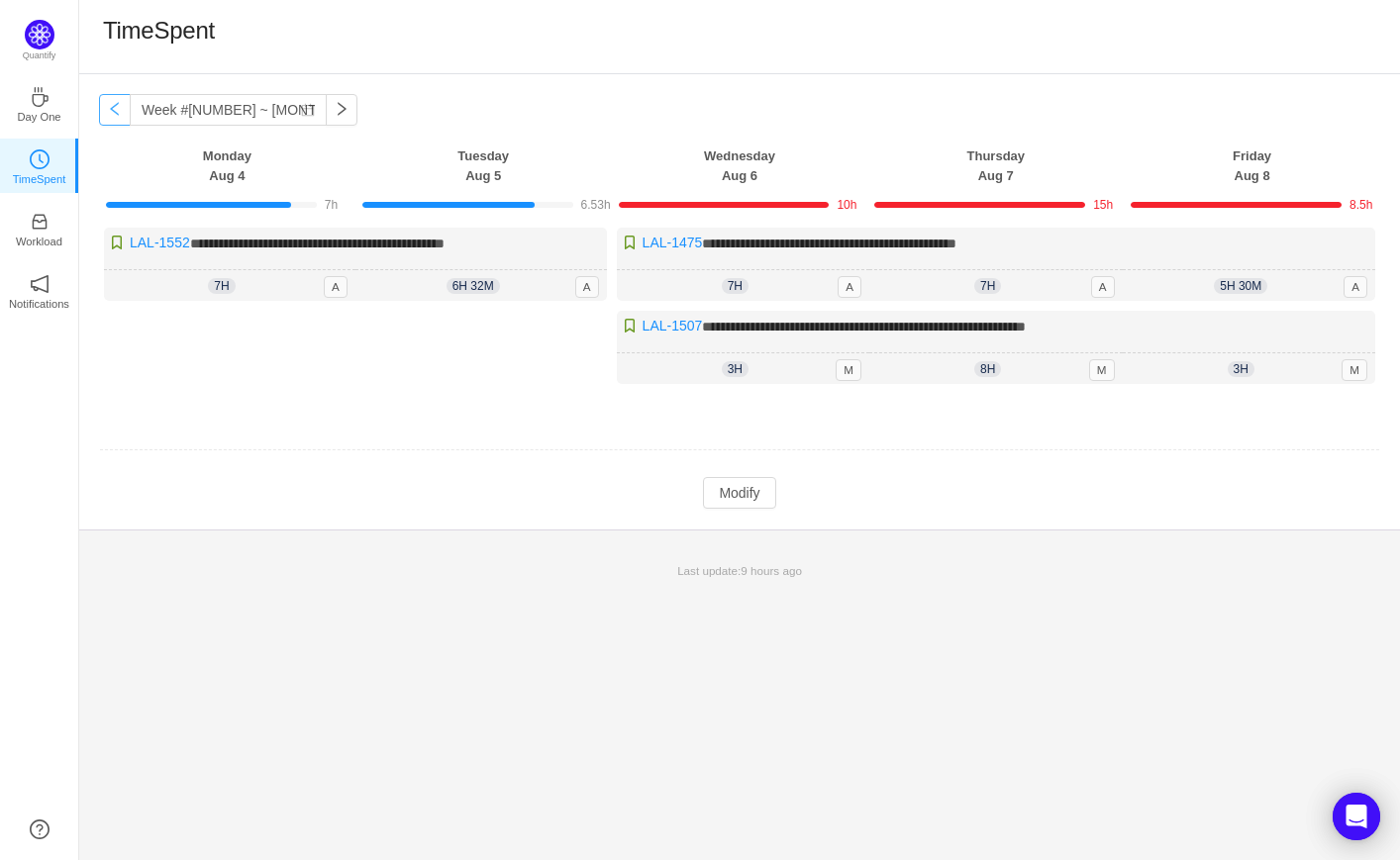click at bounding box center [115, 110] 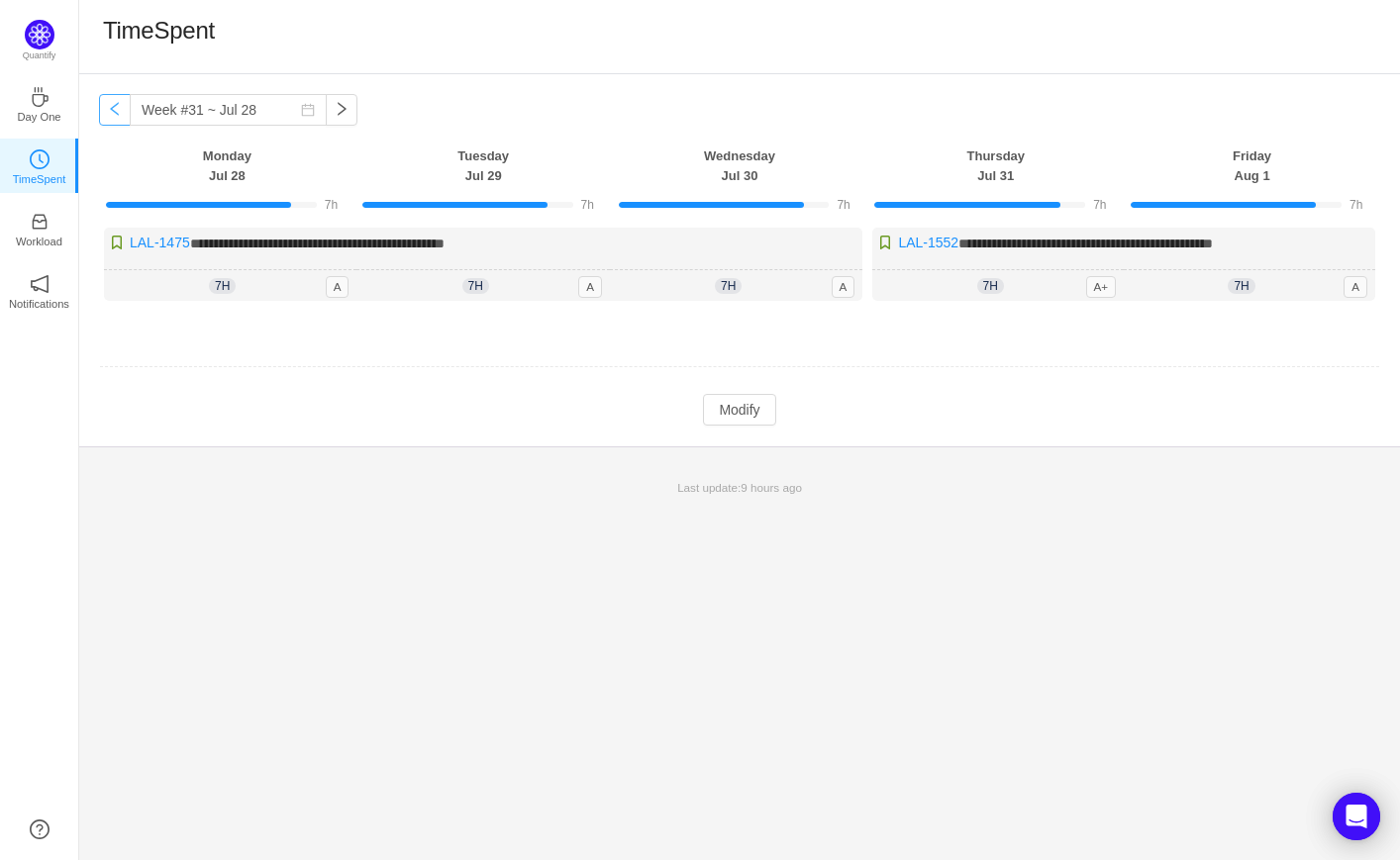 click at bounding box center [115, 110] 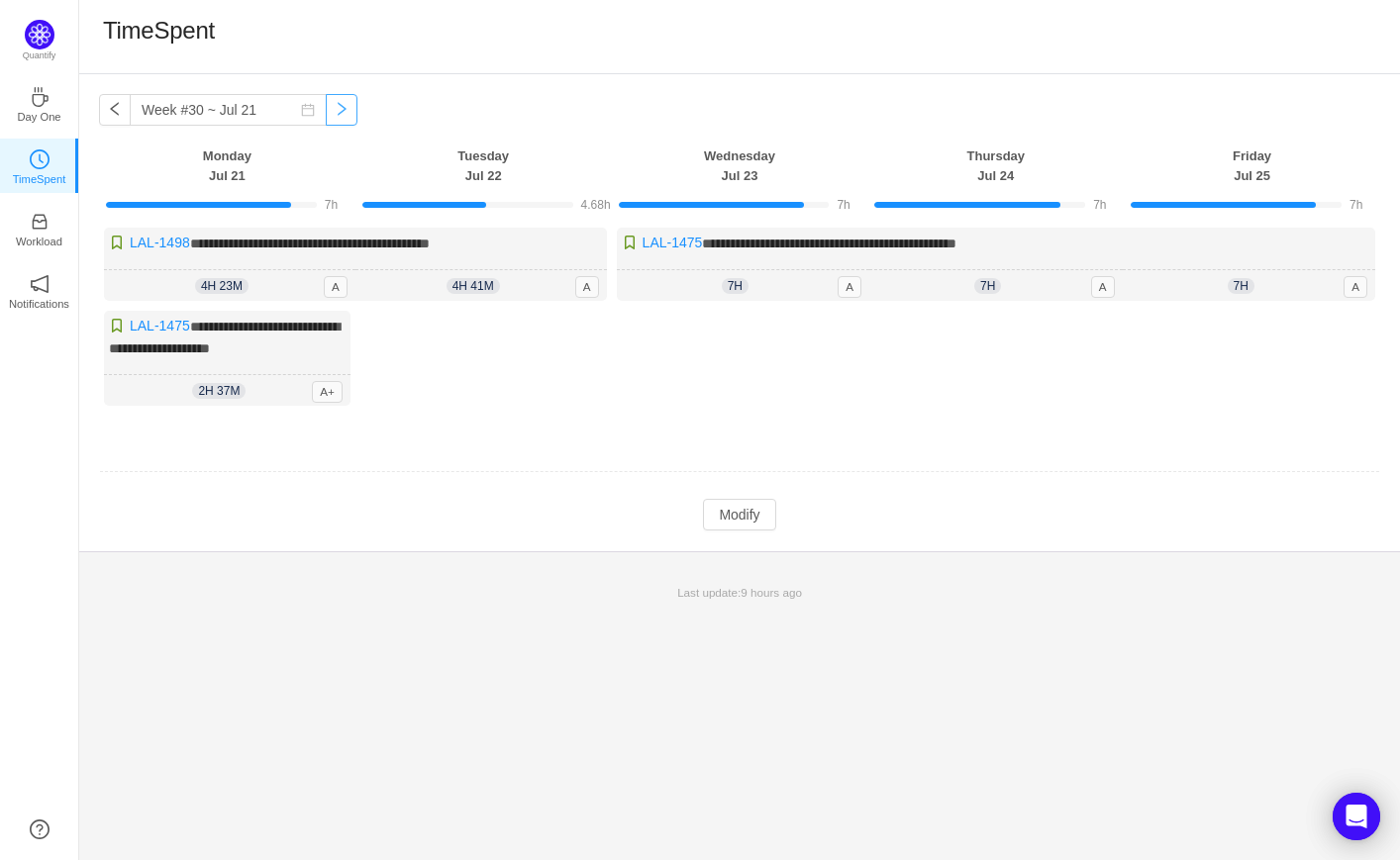 click at bounding box center [342, 110] 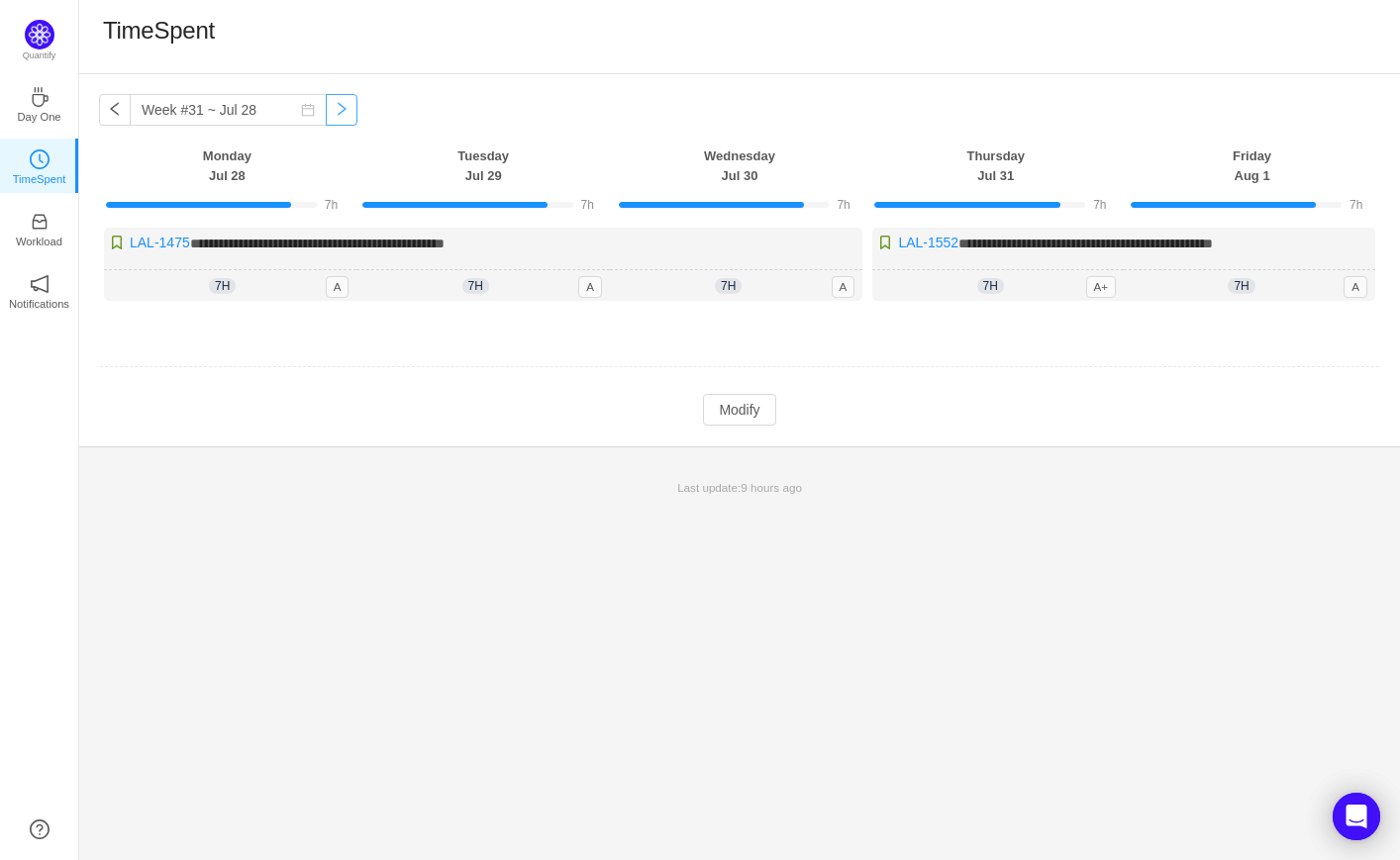 click at bounding box center [342, 110] 